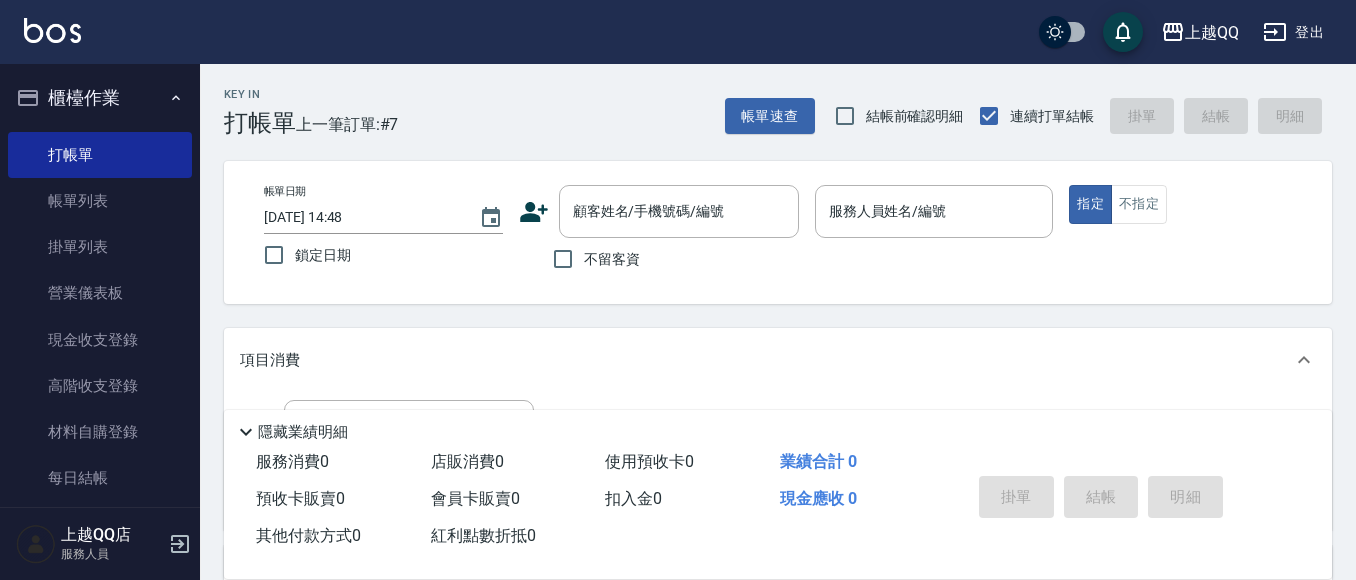 scroll, scrollTop: 194, scrollLeft: 0, axis: vertical 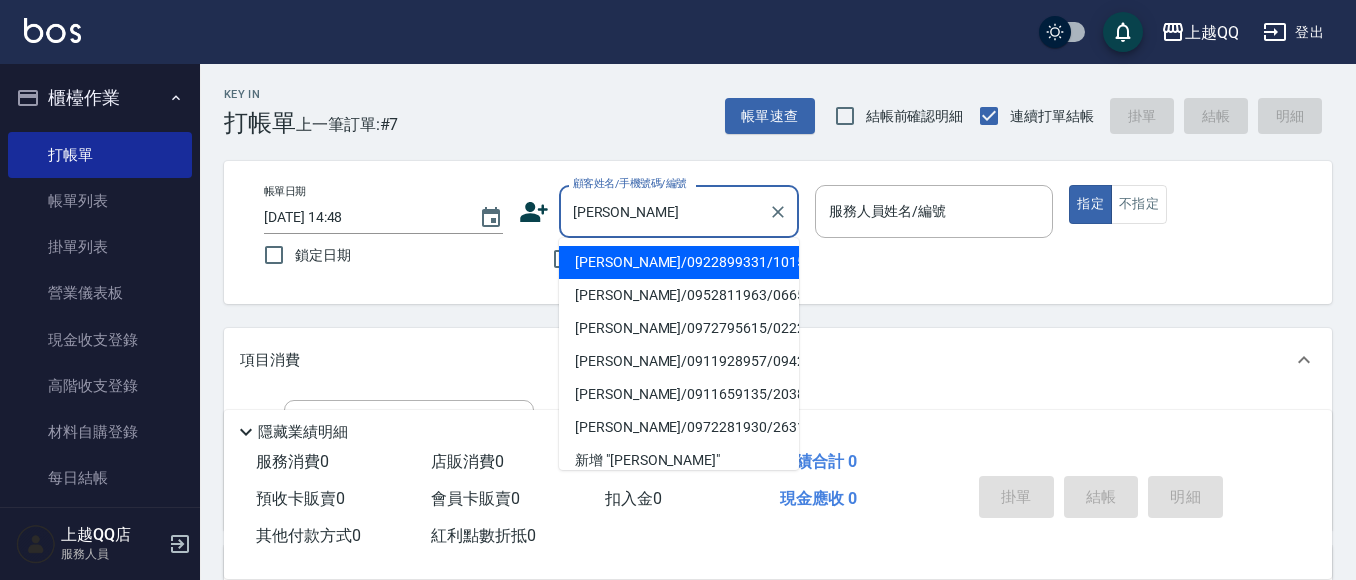 drag, startPoint x: 749, startPoint y: 276, endPoint x: 1136, endPoint y: 265, distance: 387.1563 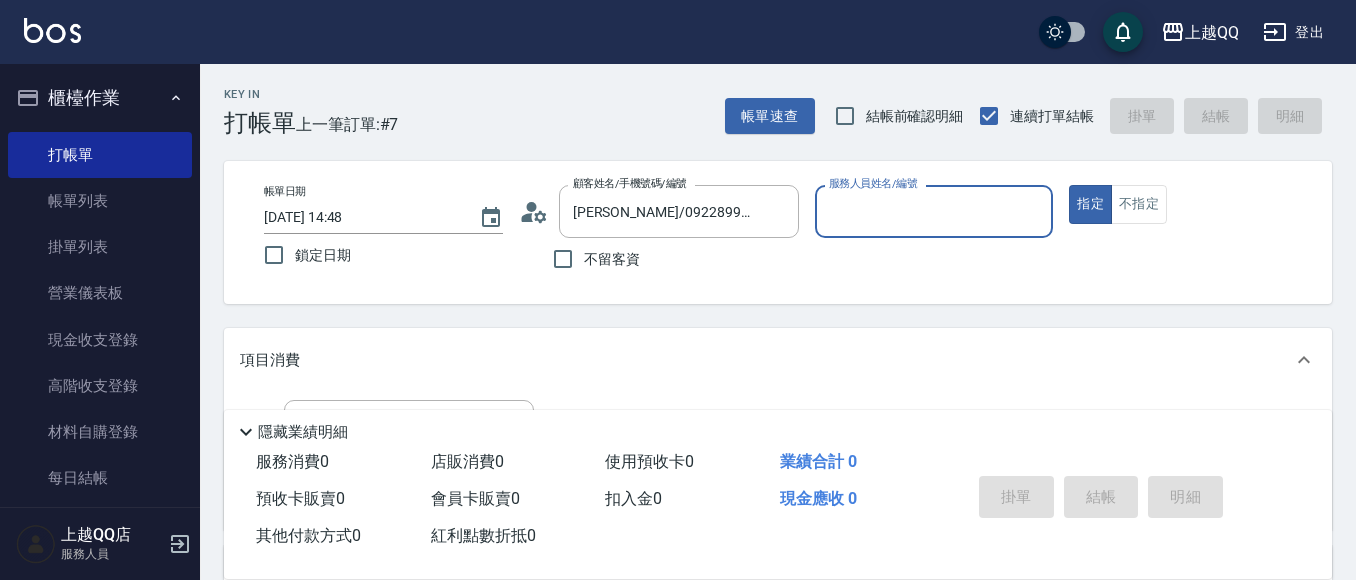 type on "佩怡-3" 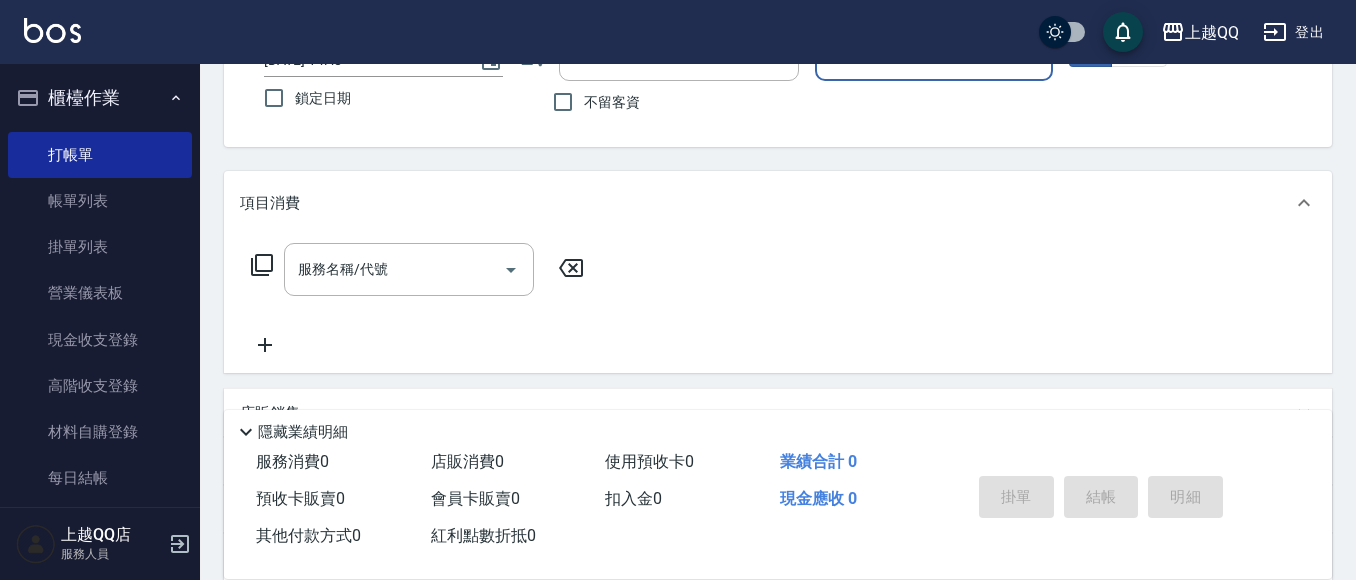 scroll, scrollTop: 163, scrollLeft: 0, axis: vertical 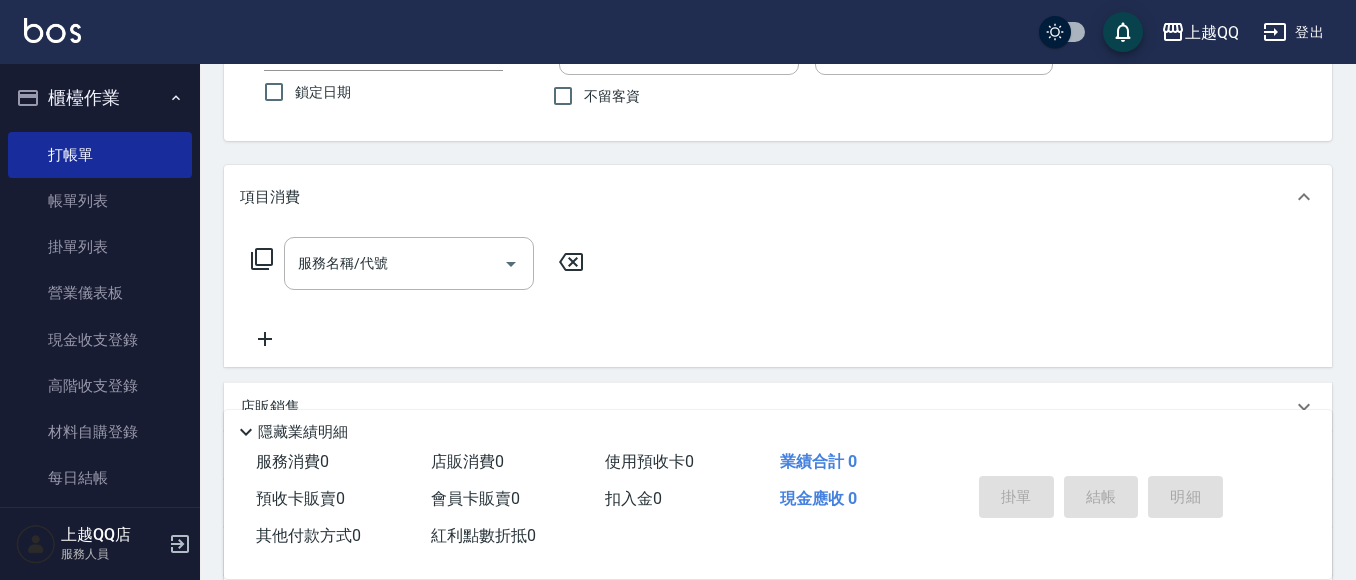 click 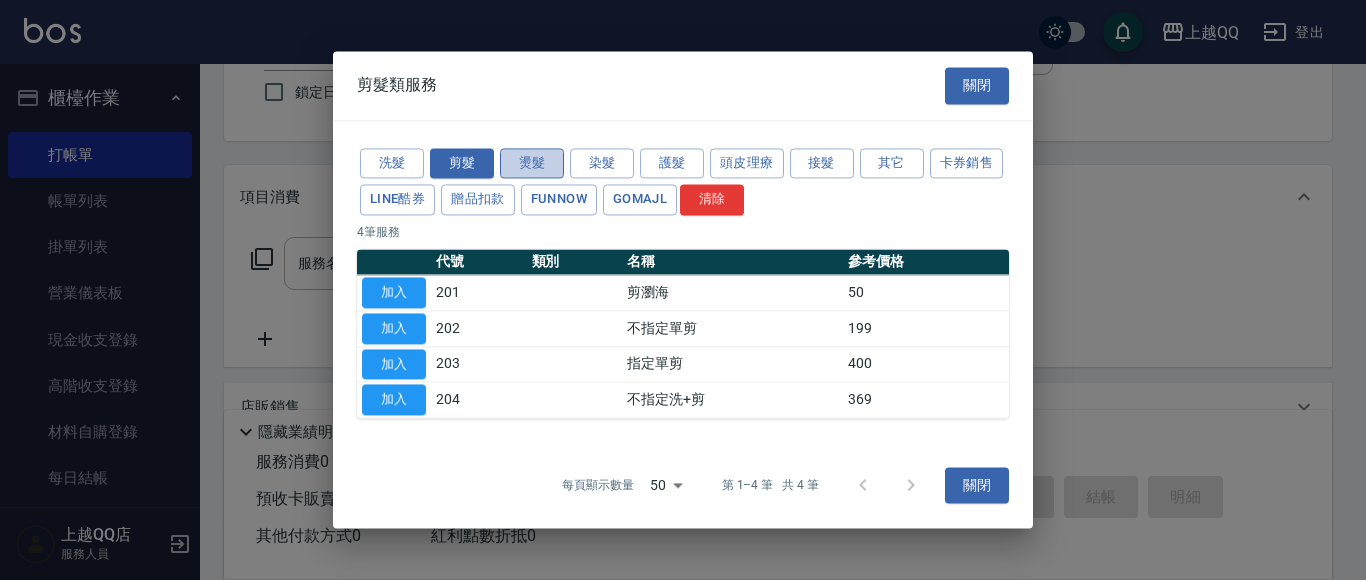 click on "燙髮" at bounding box center [532, 163] 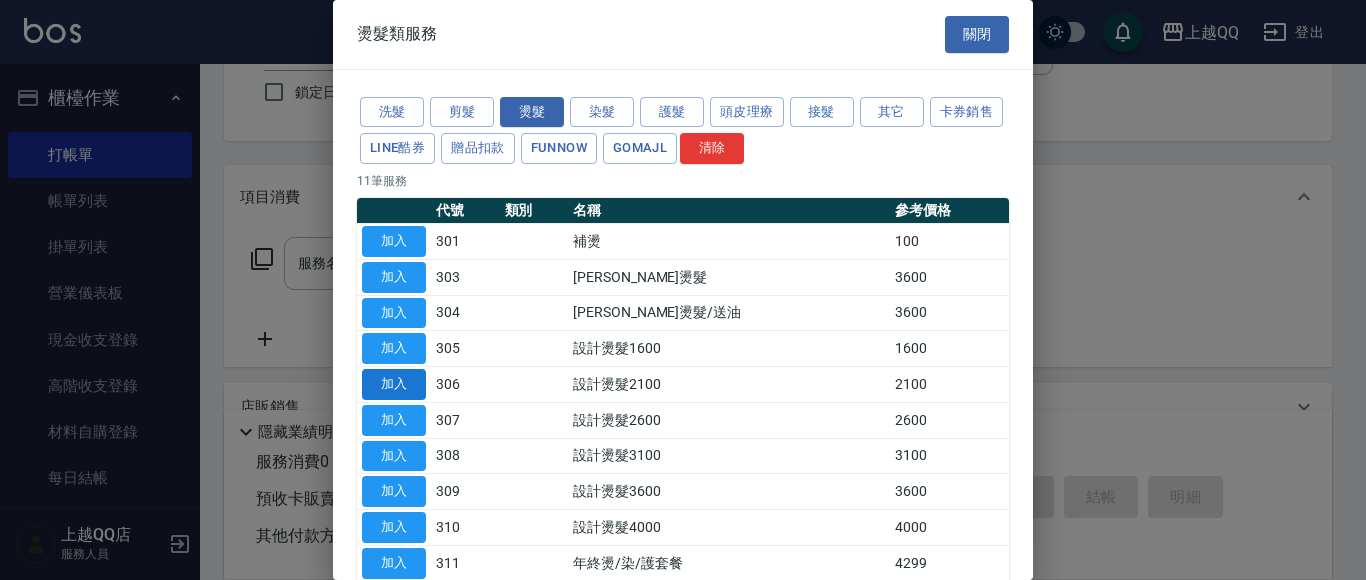 click on "加入" at bounding box center (394, 384) 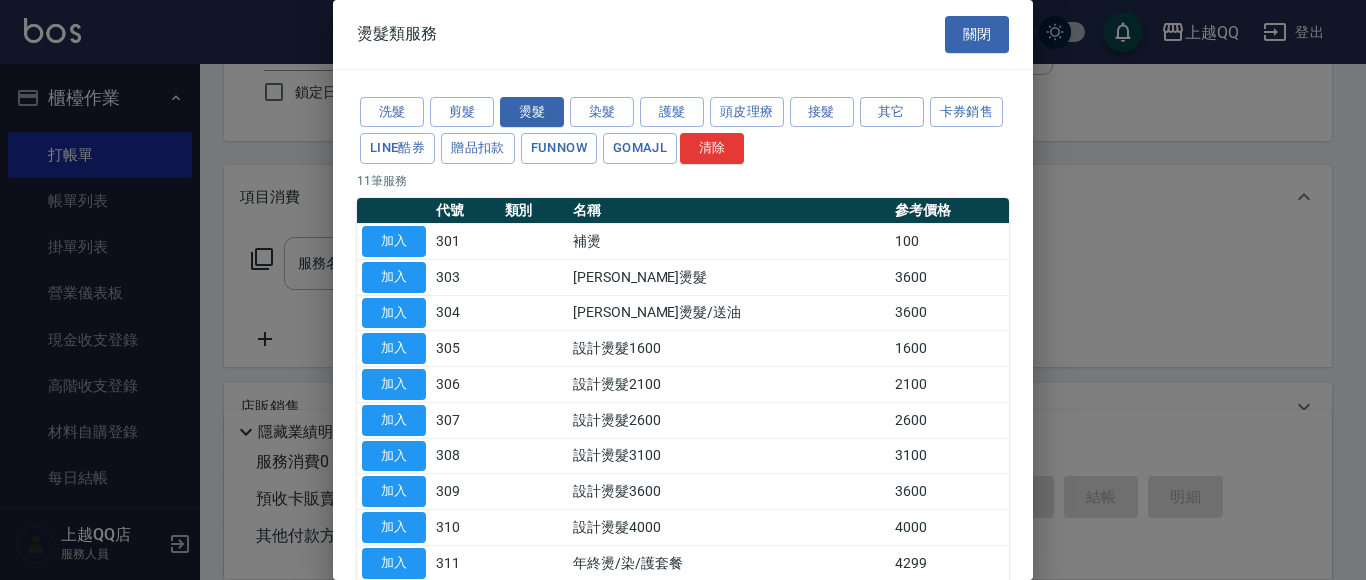 type on "設計燙髮2100(306)" 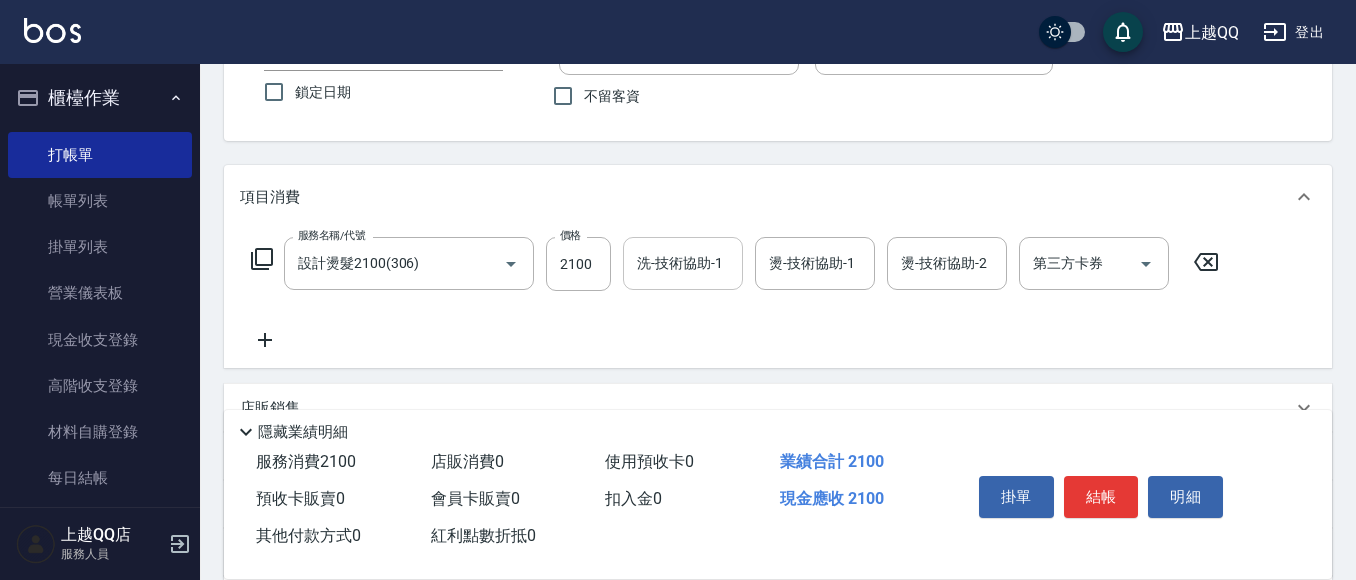 click on "洗-技術協助-1" at bounding box center [683, 263] 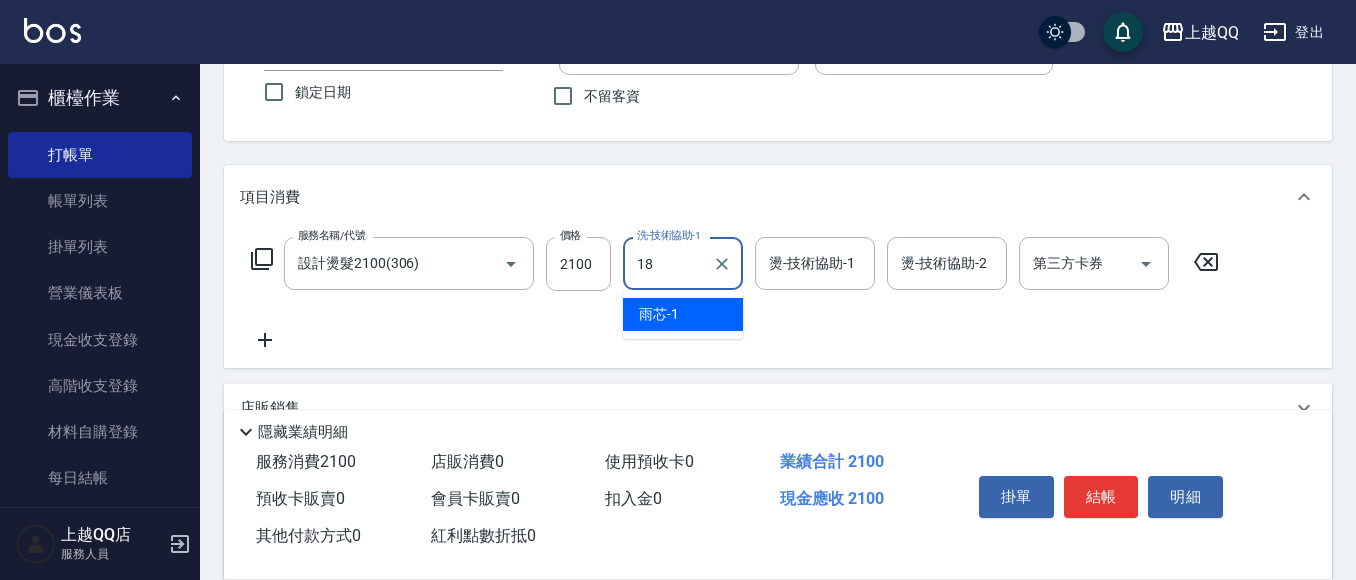 type on "[PERSON_NAME]-18" 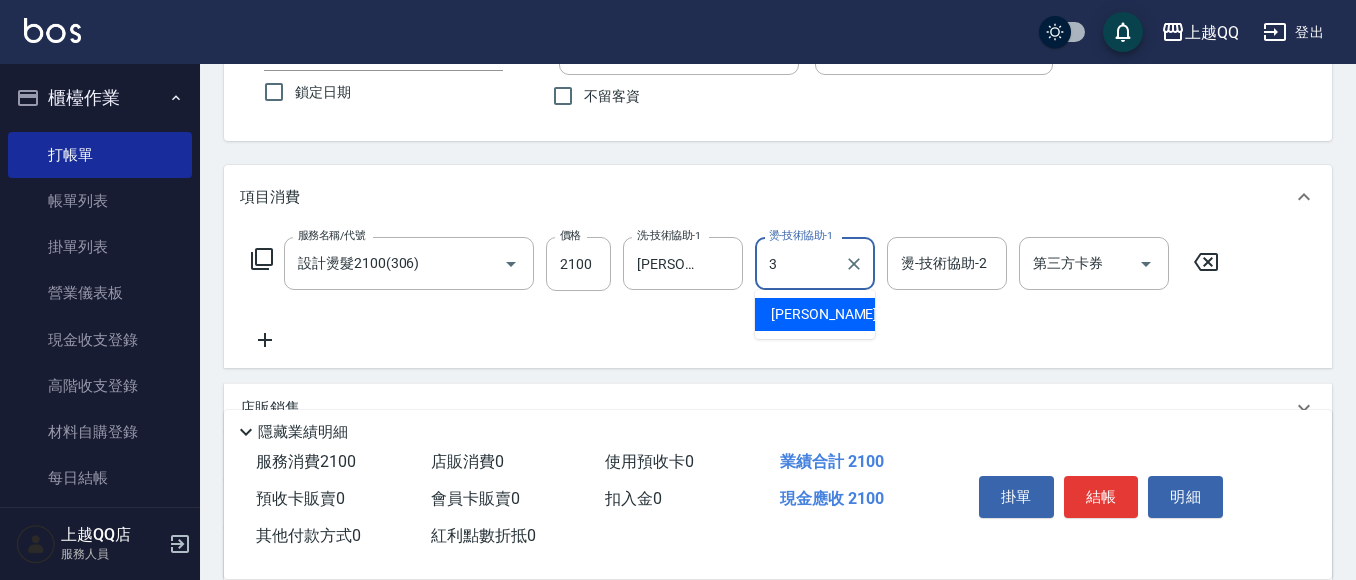 type on "佩怡-3" 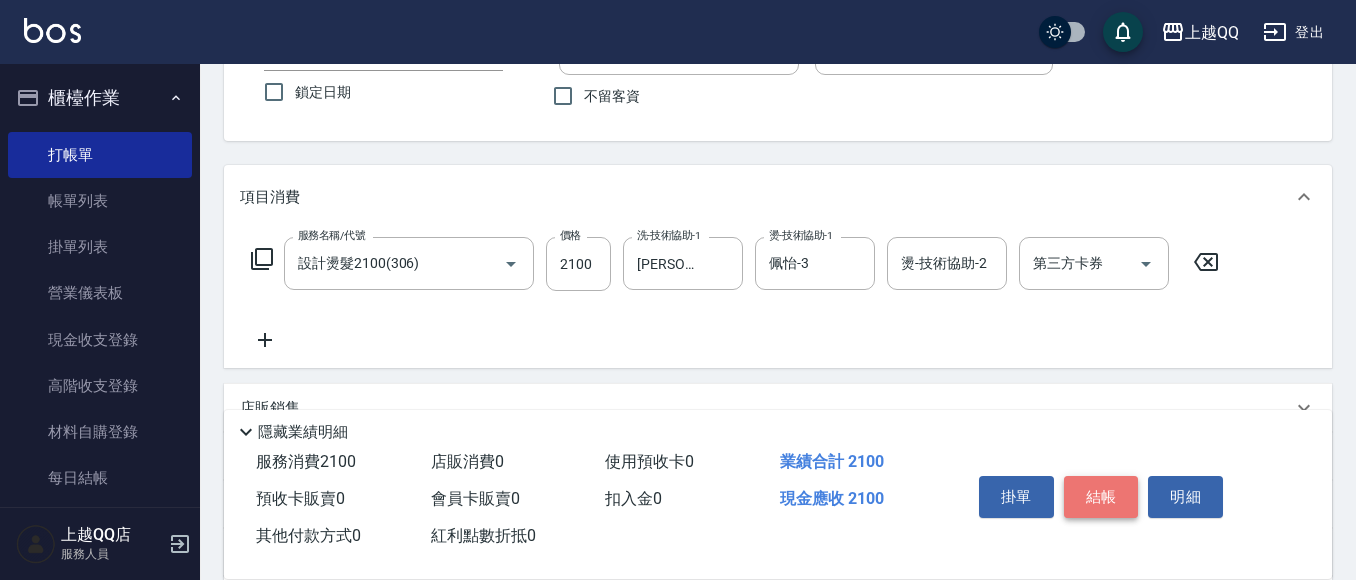 click on "結帳" at bounding box center (1101, 497) 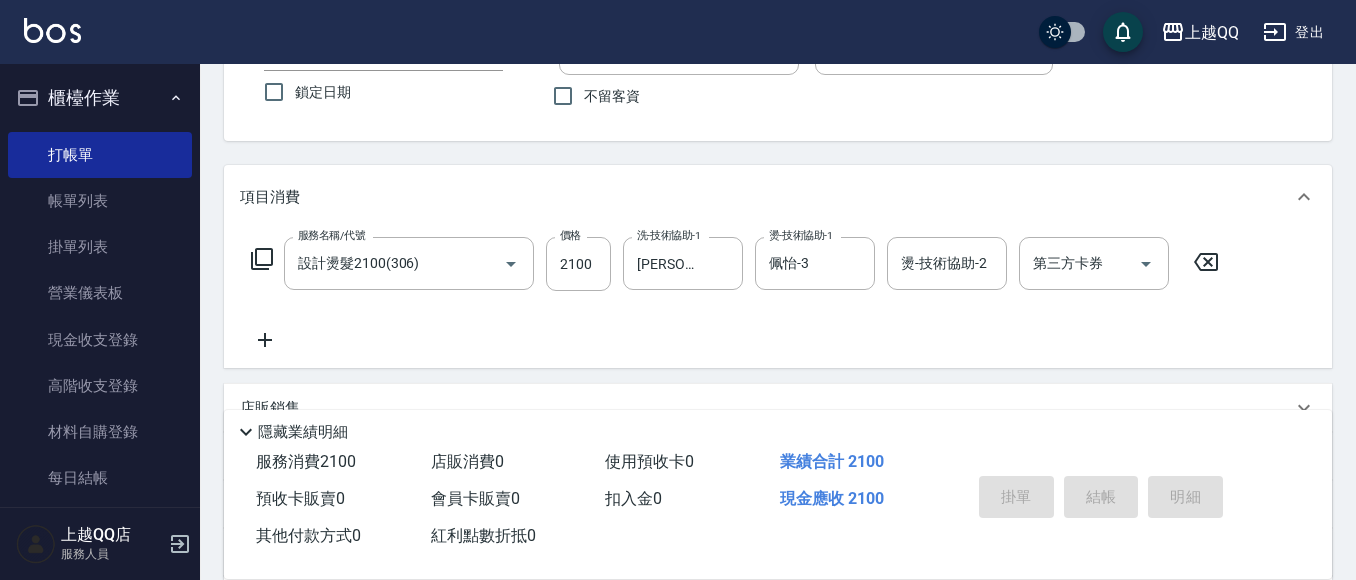 type on "[DATE] 15:44" 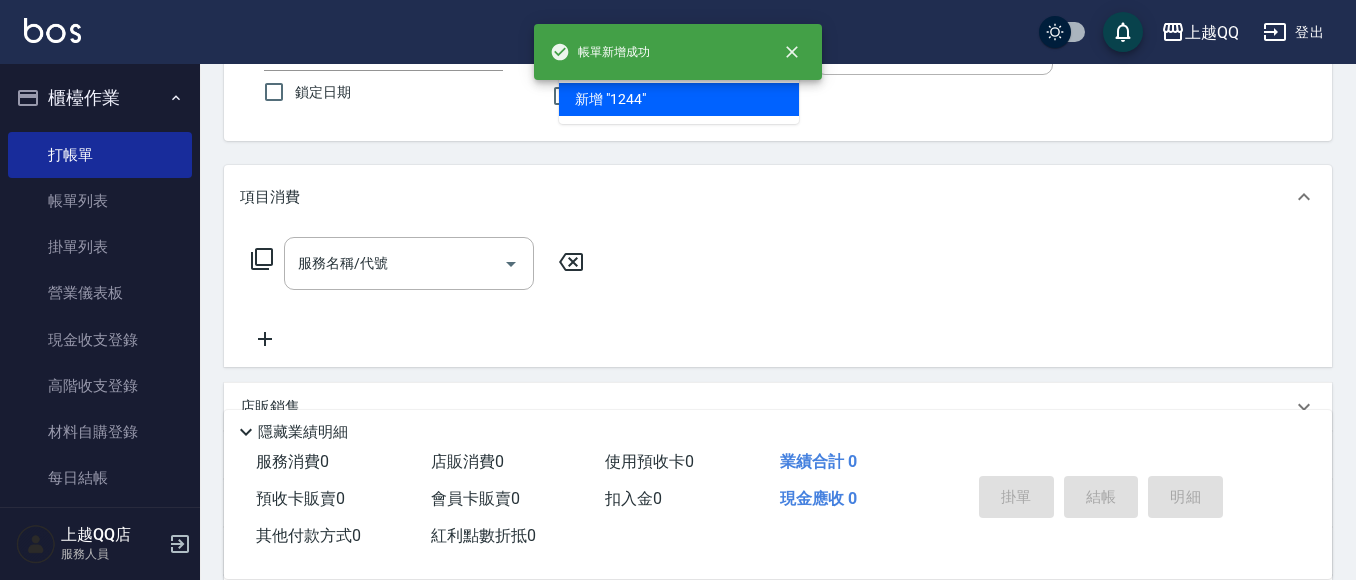 type on "[PERSON_NAME]/0926906715/1244" 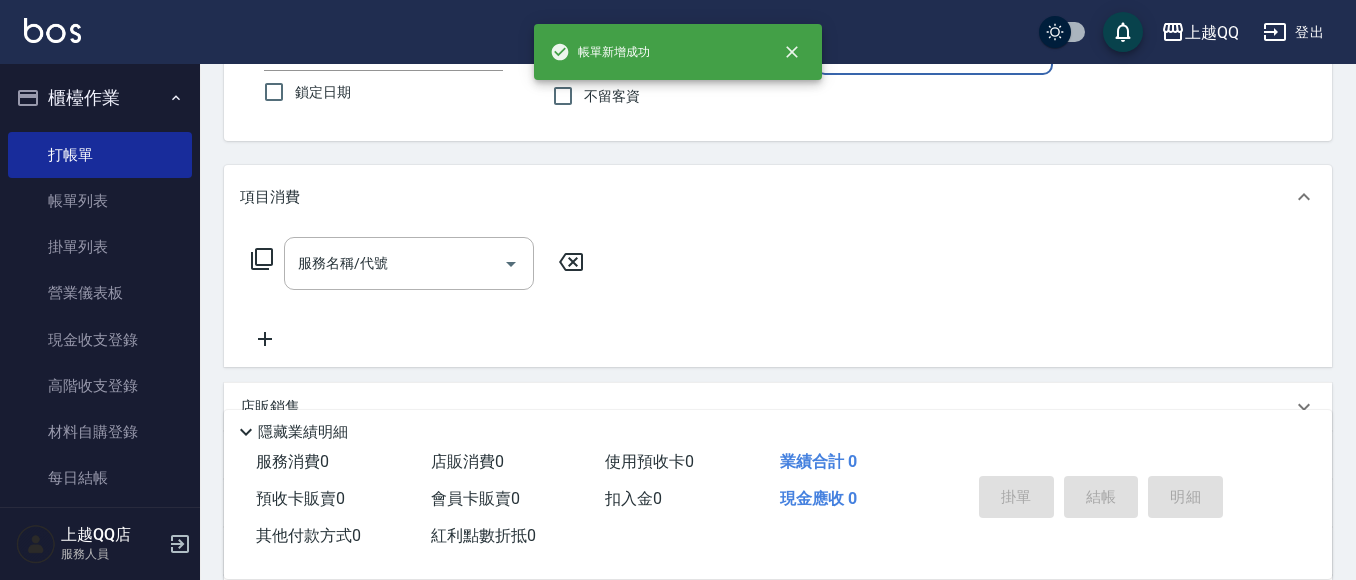 type on "佩怡-3" 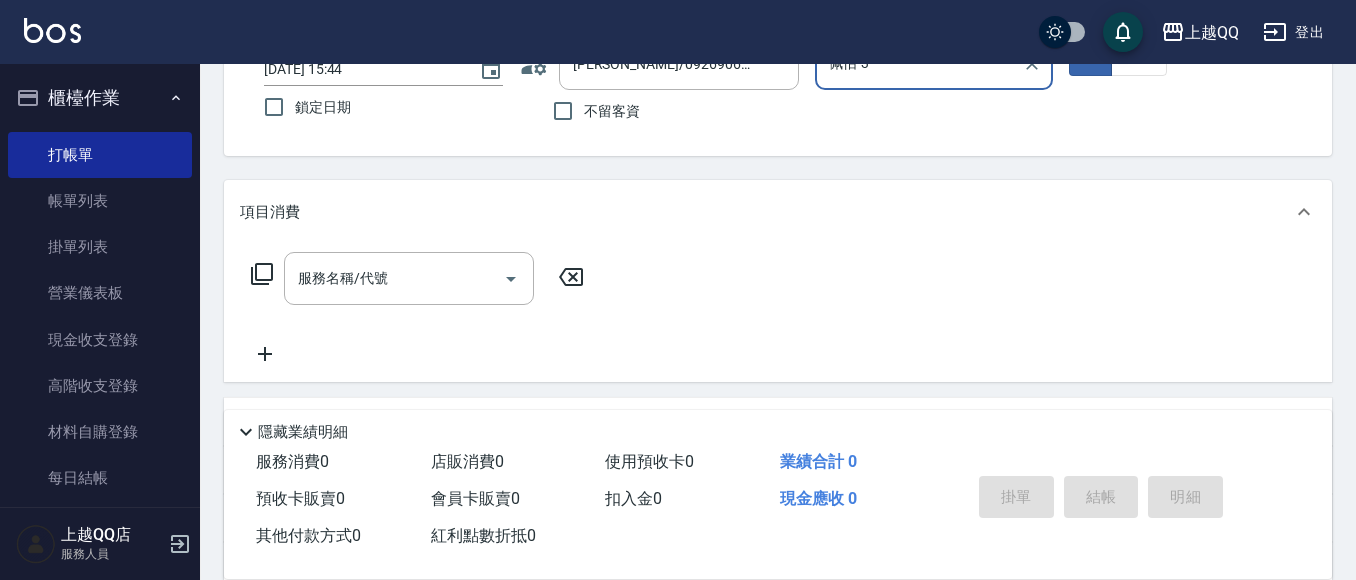 scroll, scrollTop: 398, scrollLeft: 0, axis: vertical 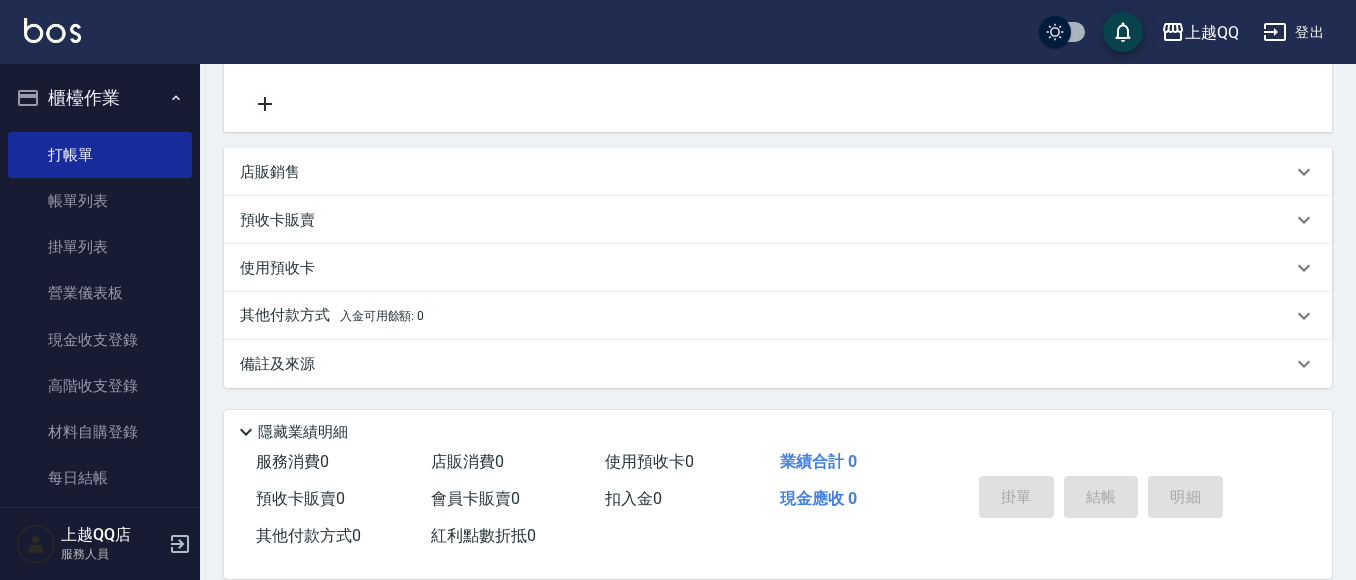 click on "預收卡販賣" at bounding box center [277, 220] 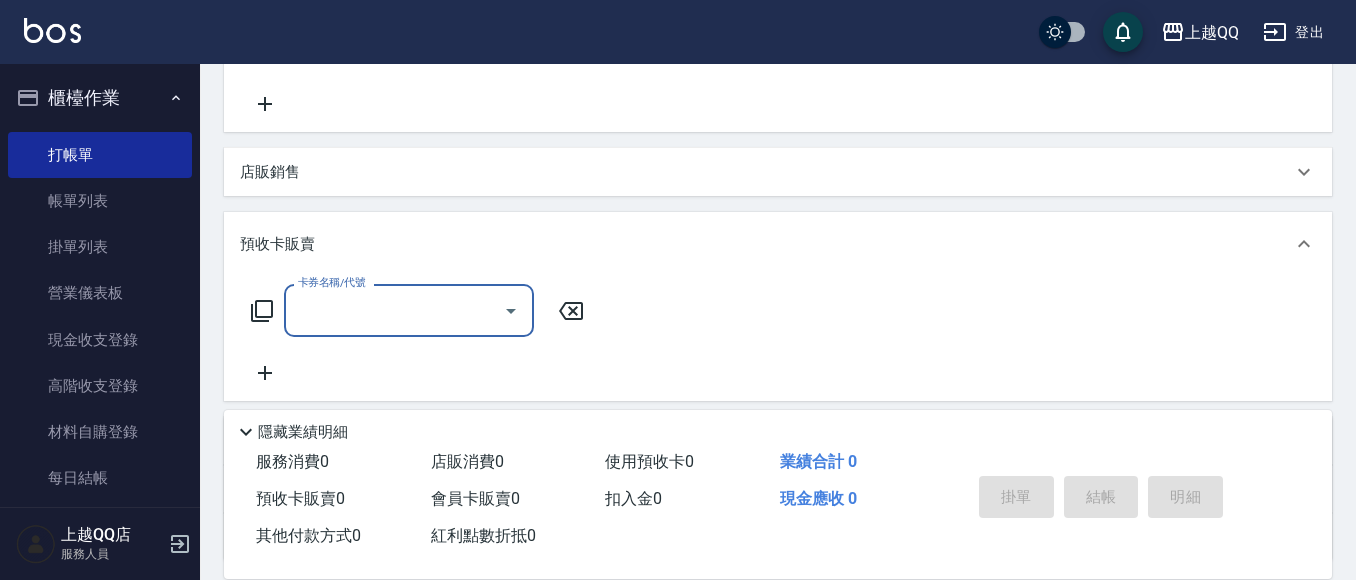 scroll, scrollTop: 0, scrollLeft: 0, axis: both 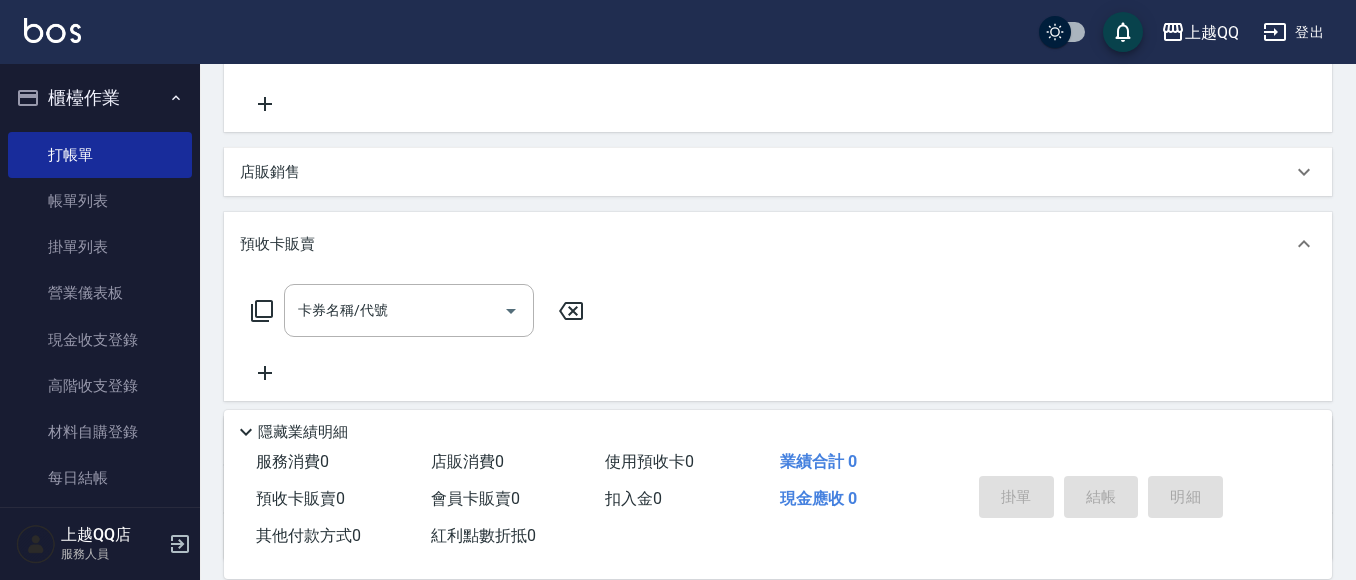 click 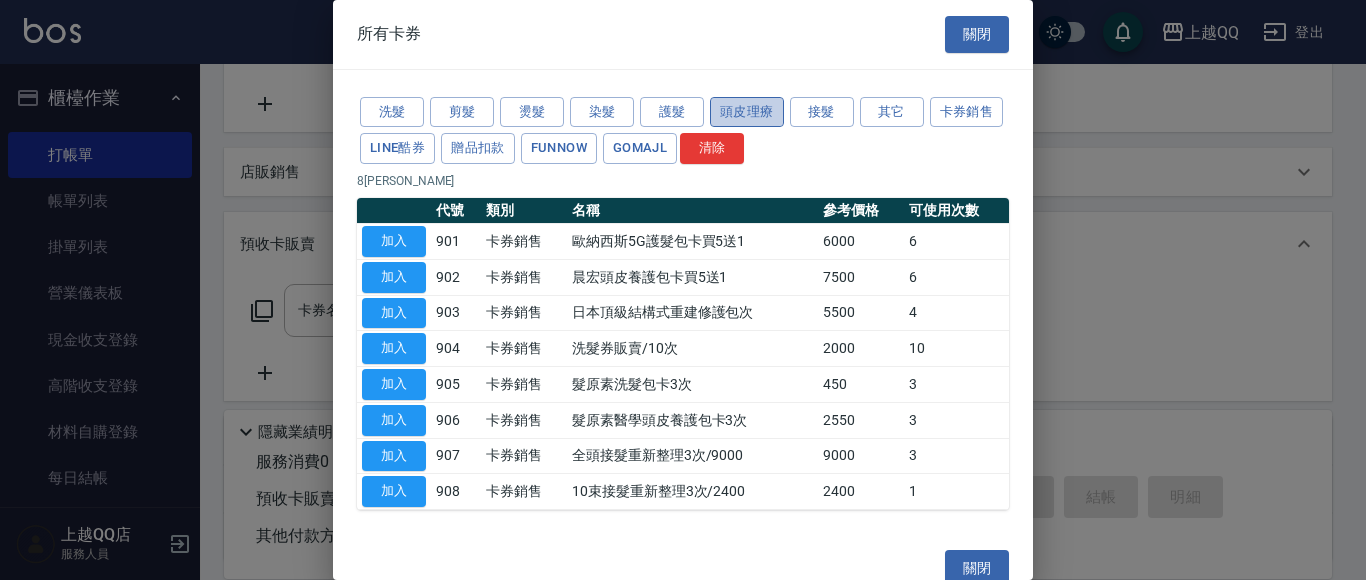 click on "頭皮理療" at bounding box center [747, 112] 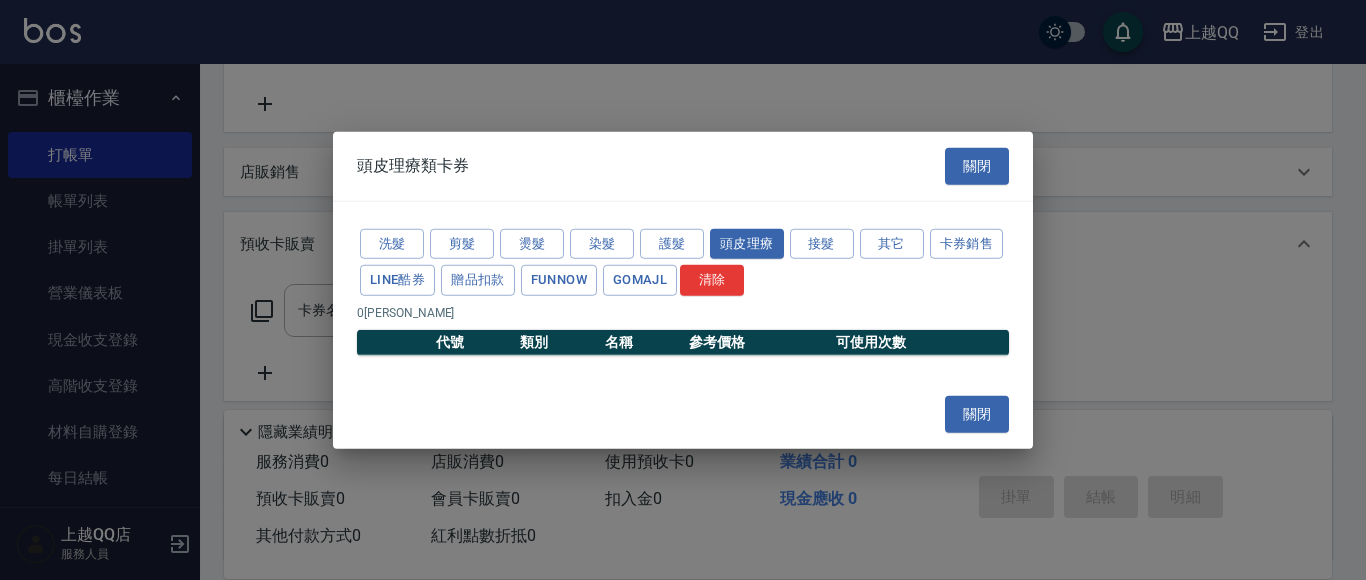 click on "關閉" at bounding box center [977, 166] 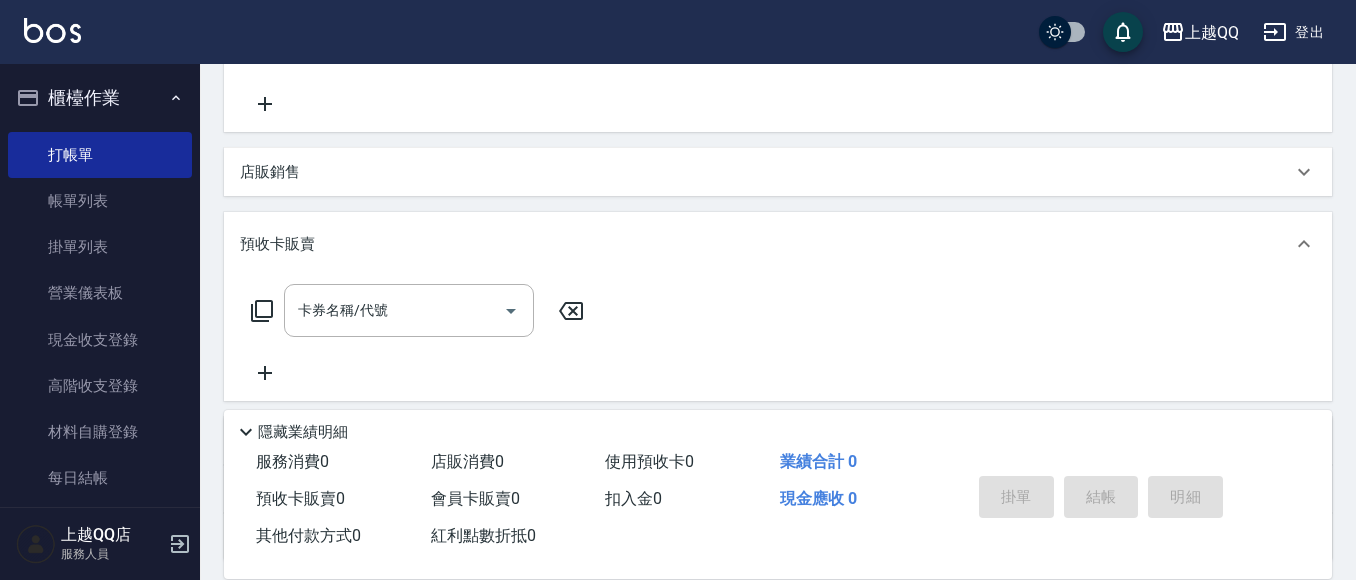 click 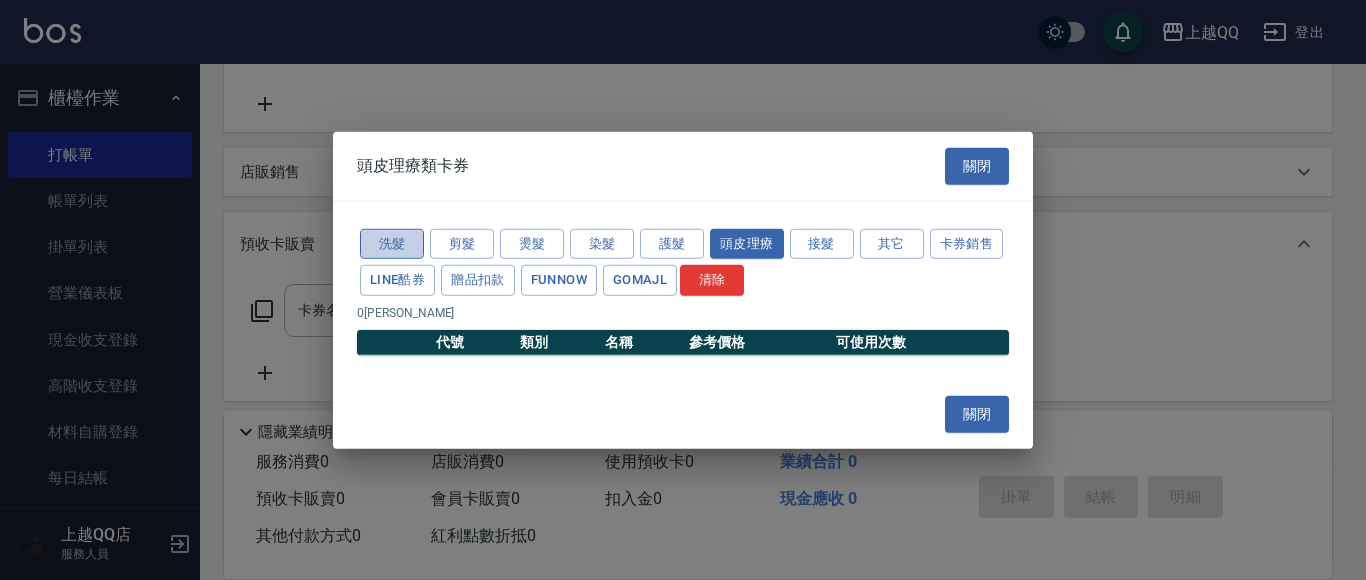 click on "洗髮" at bounding box center (392, 243) 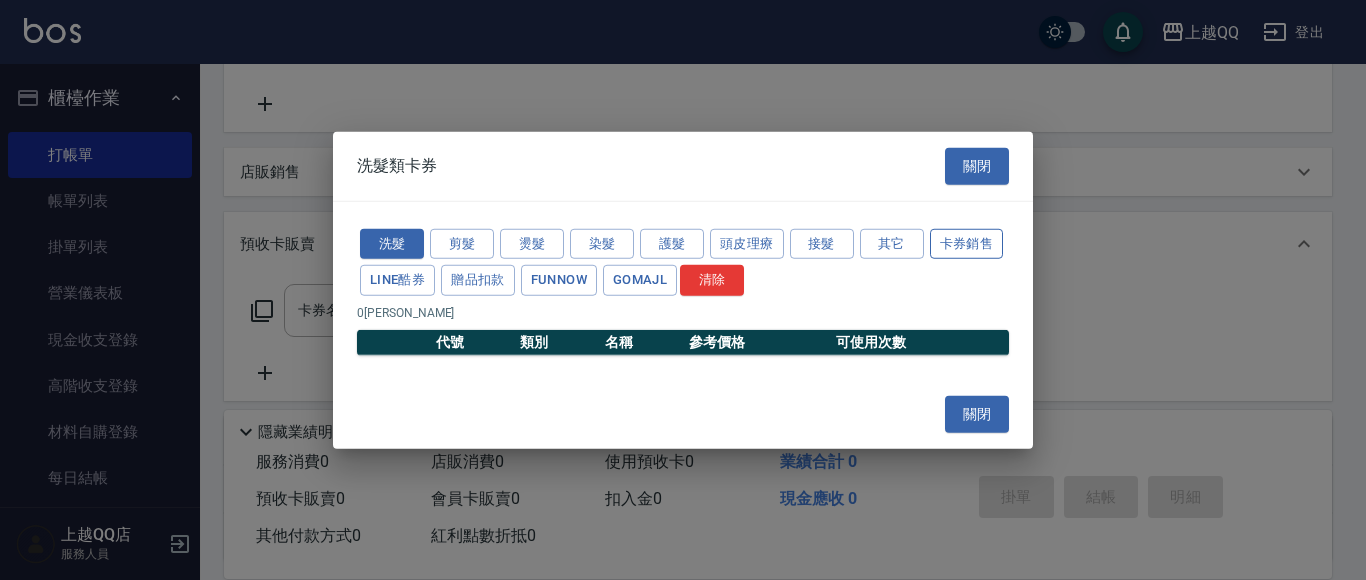 click on "卡券銷售" at bounding box center [967, 243] 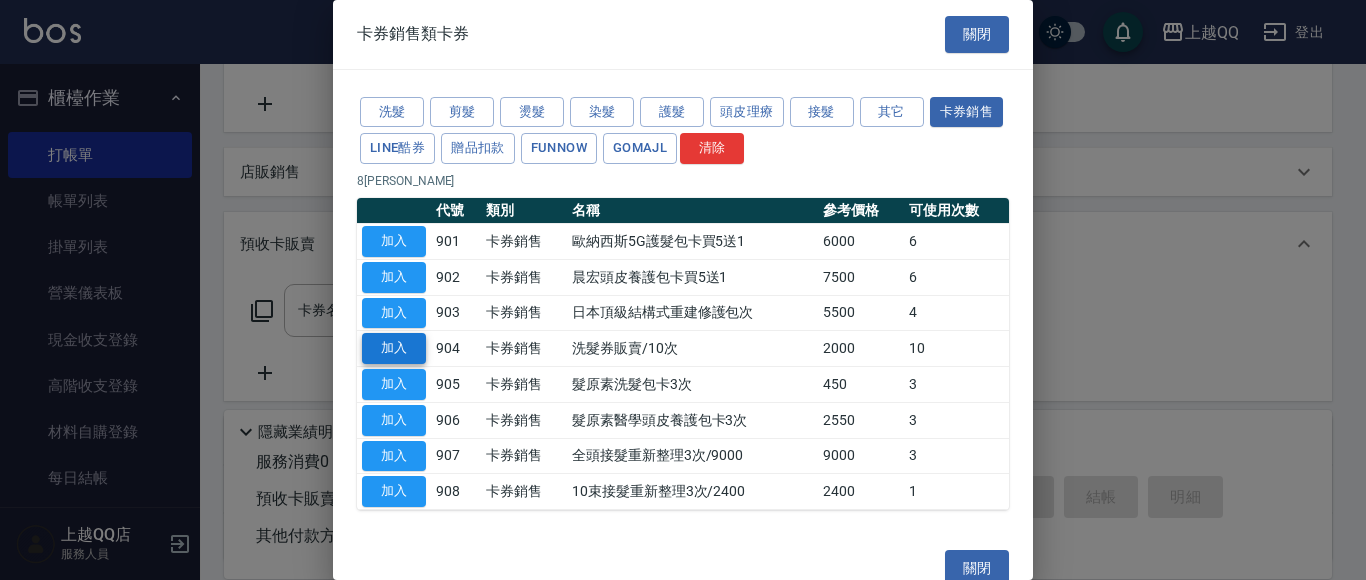 click on "加入" at bounding box center [394, 348] 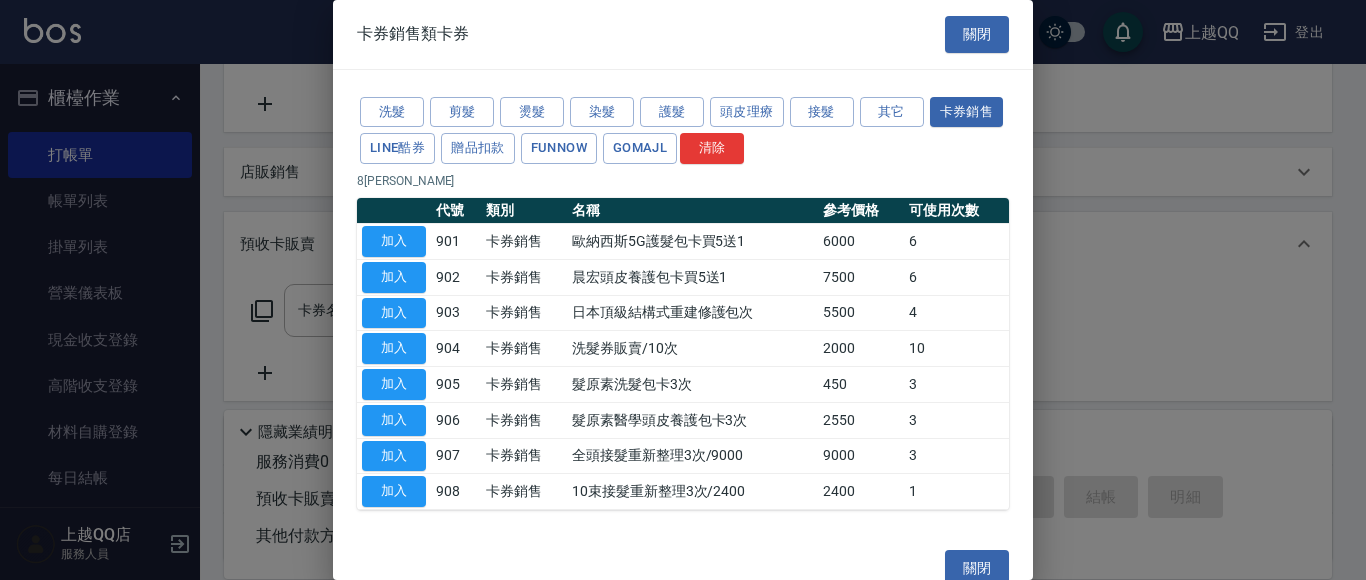 type on "洗髮券販賣/10次(904)" 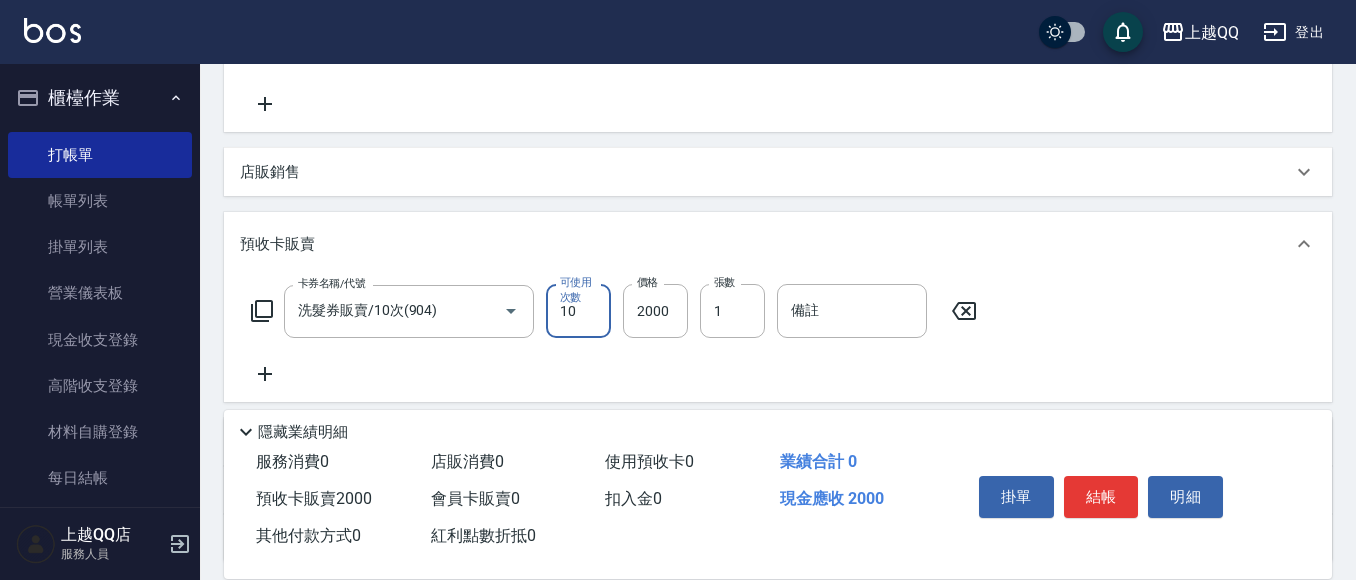 click on "10" at bounding box center [578, 311] 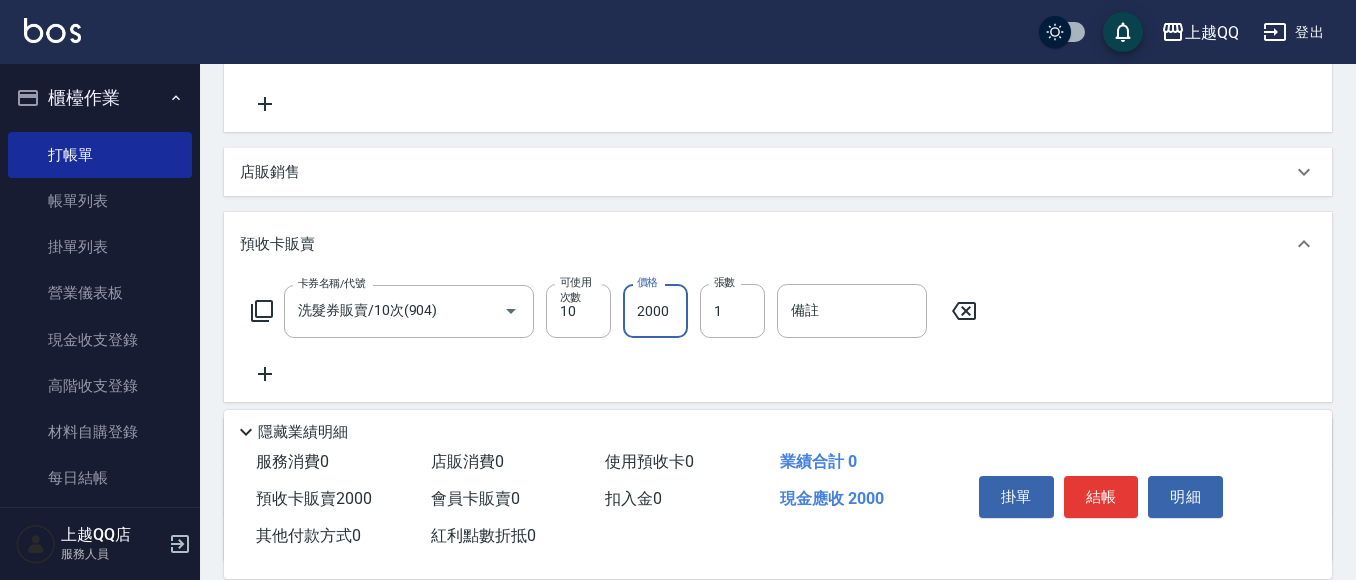 click on "2000" at bounding box center [655, 311] 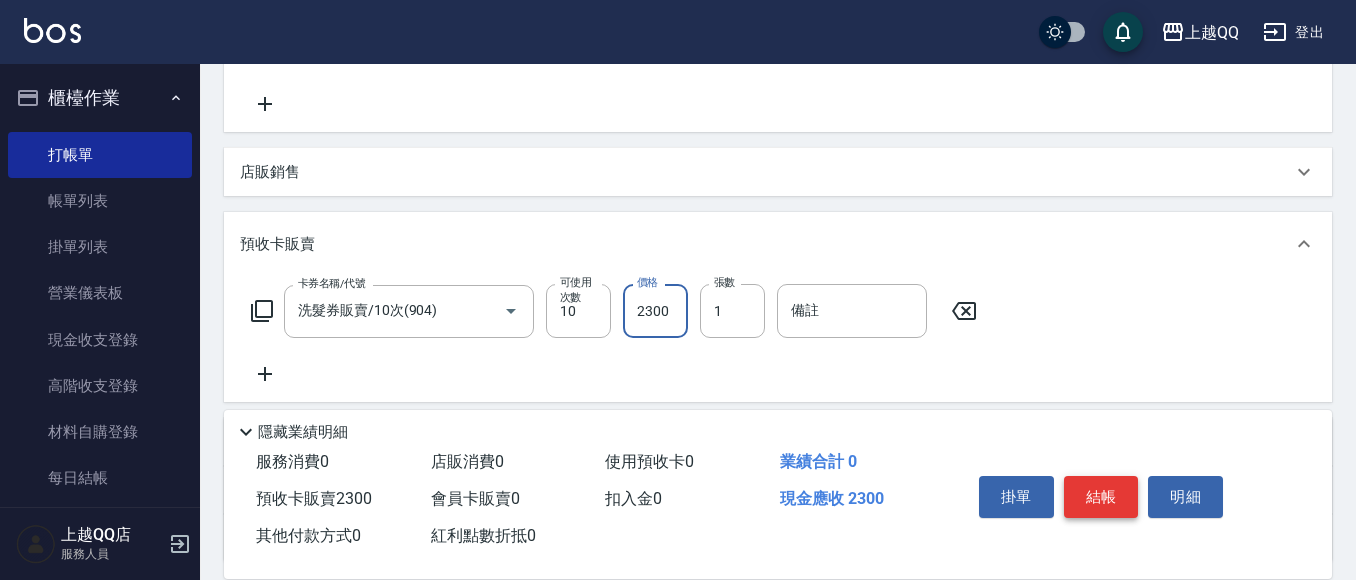 type on "2300" 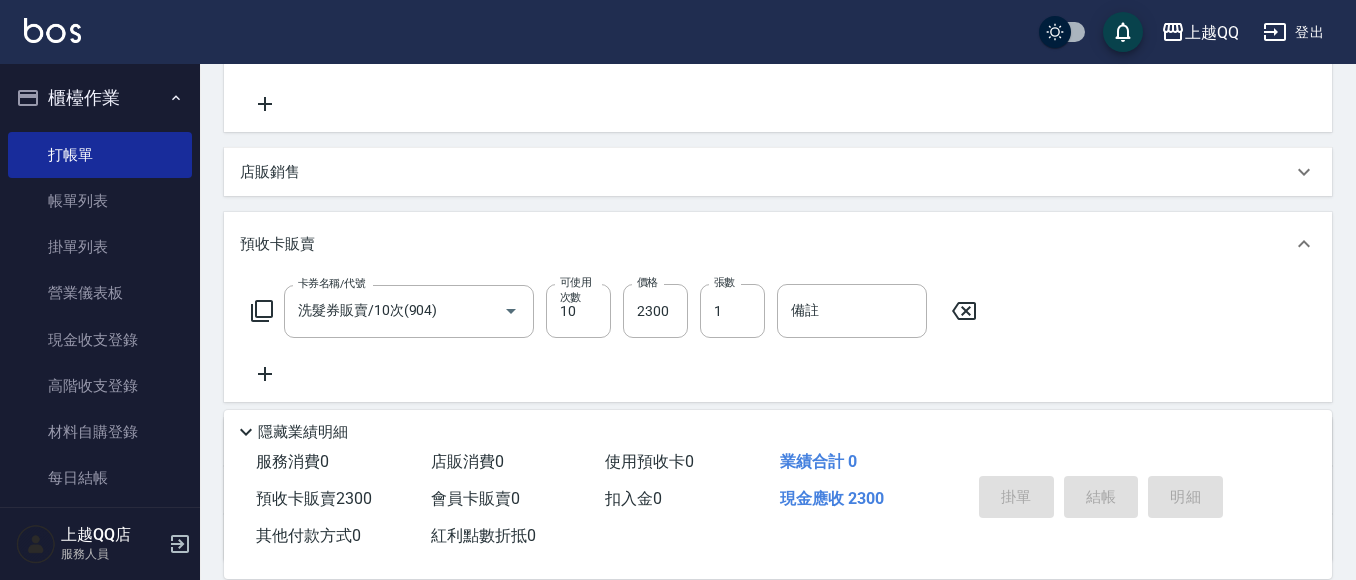 type 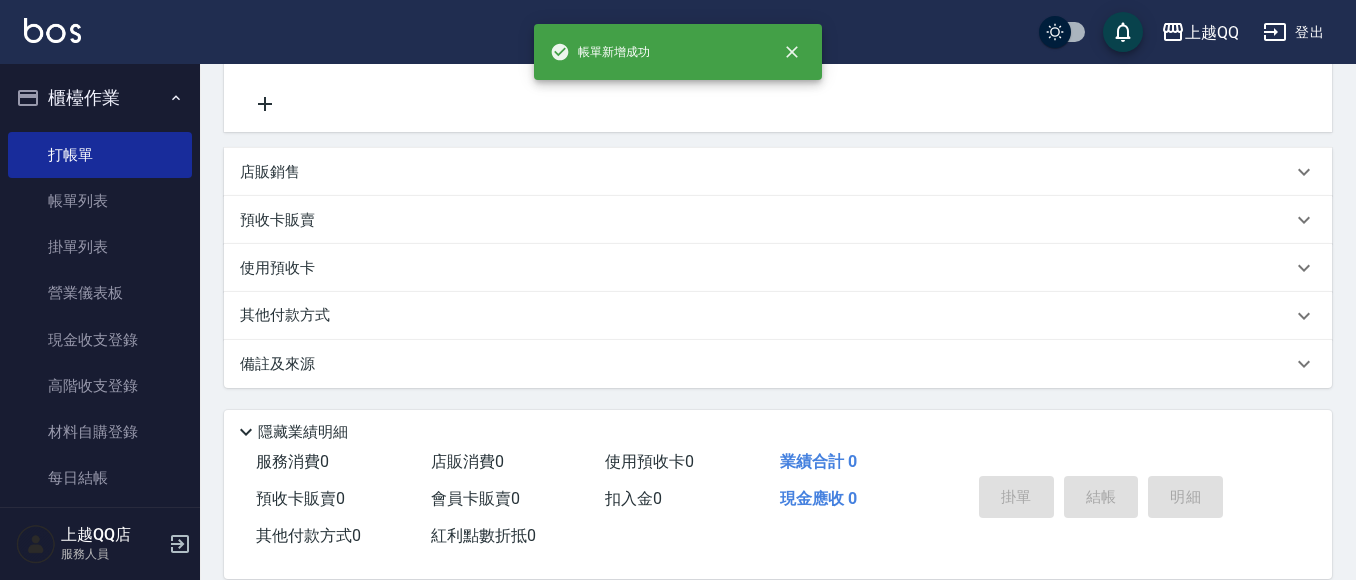 scroll, scrollTop: 0, scrollLeft: 0, axis: both 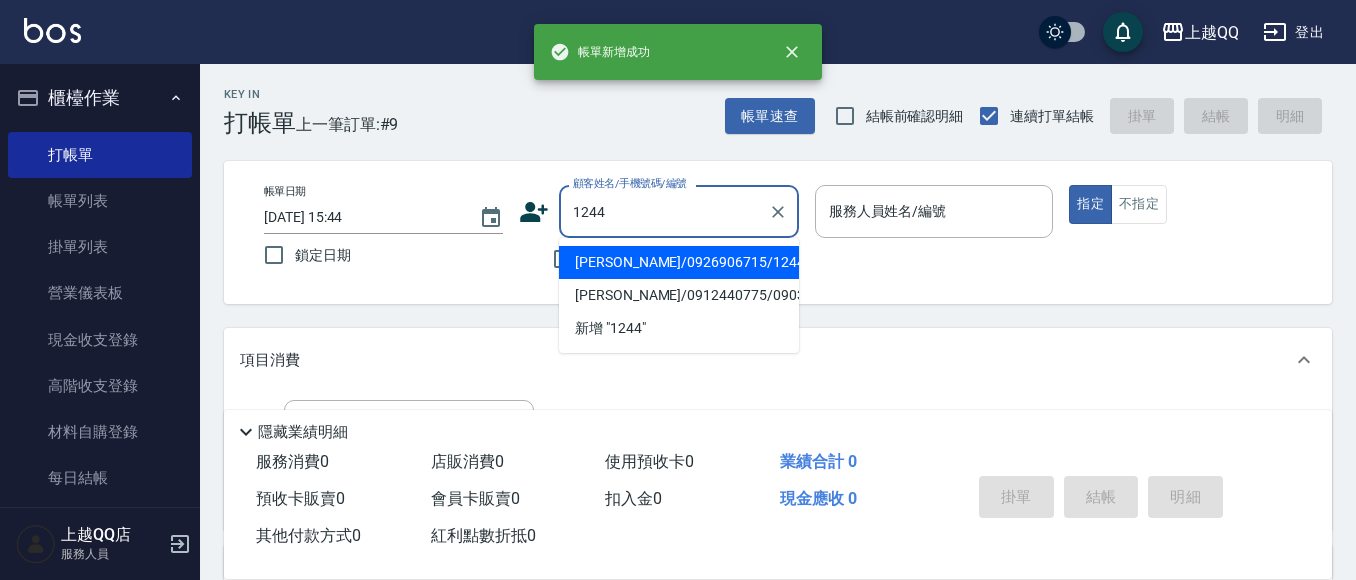 type on "1244" 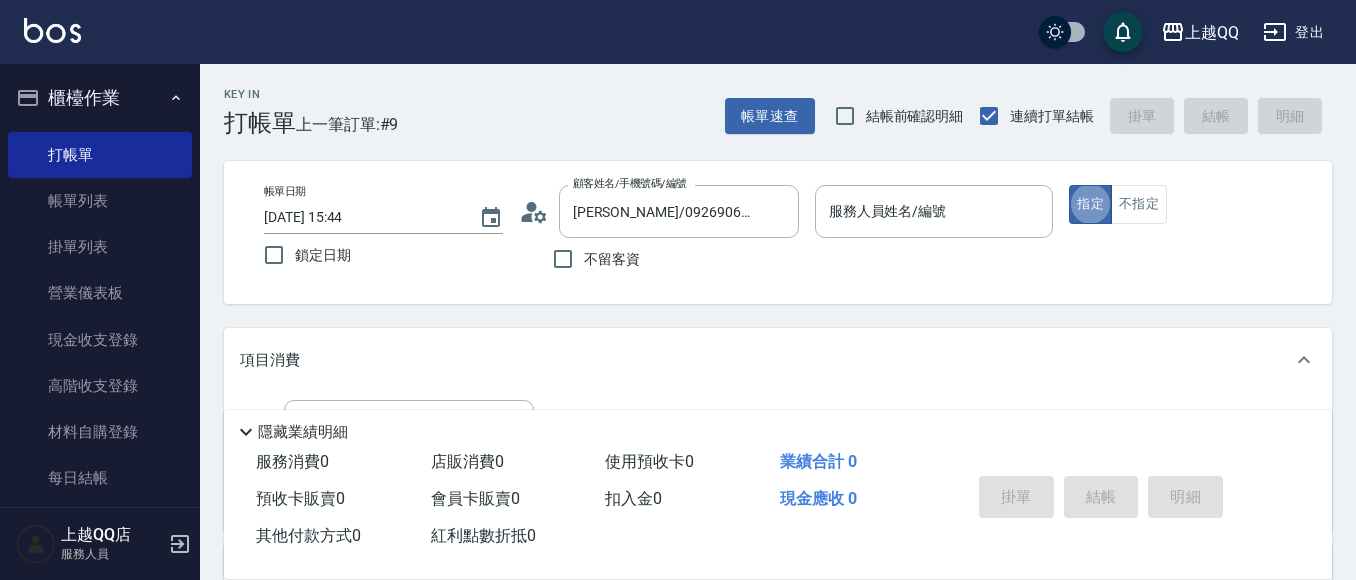 type on "佩怡-3" 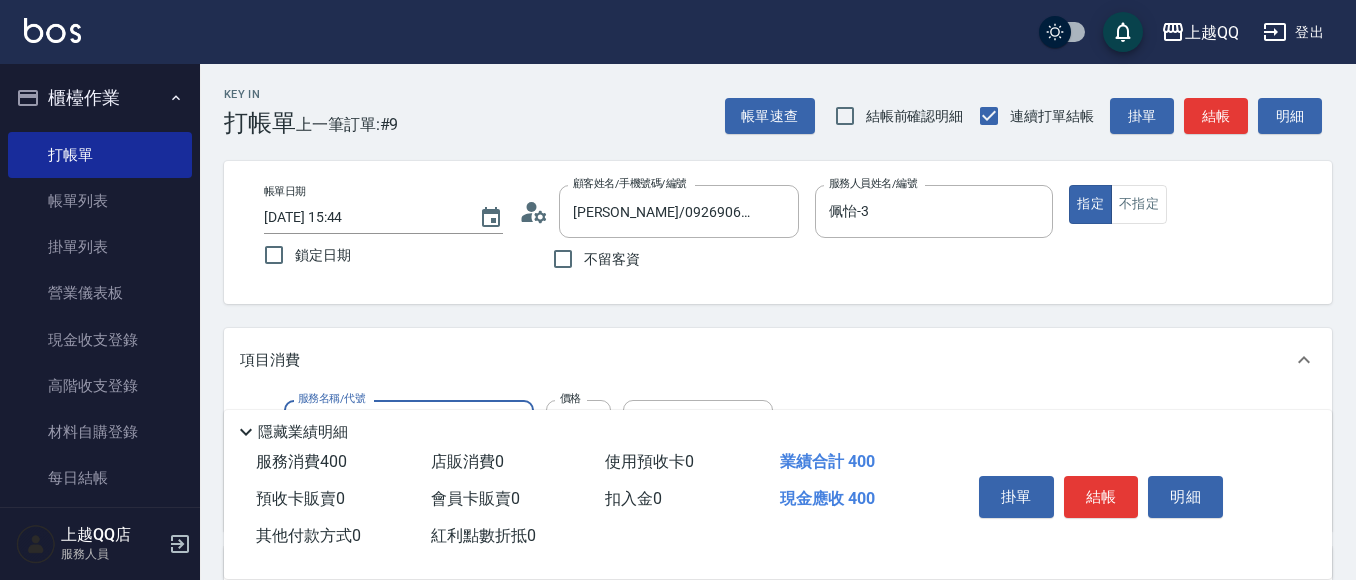 type on "指定單剪(203)" 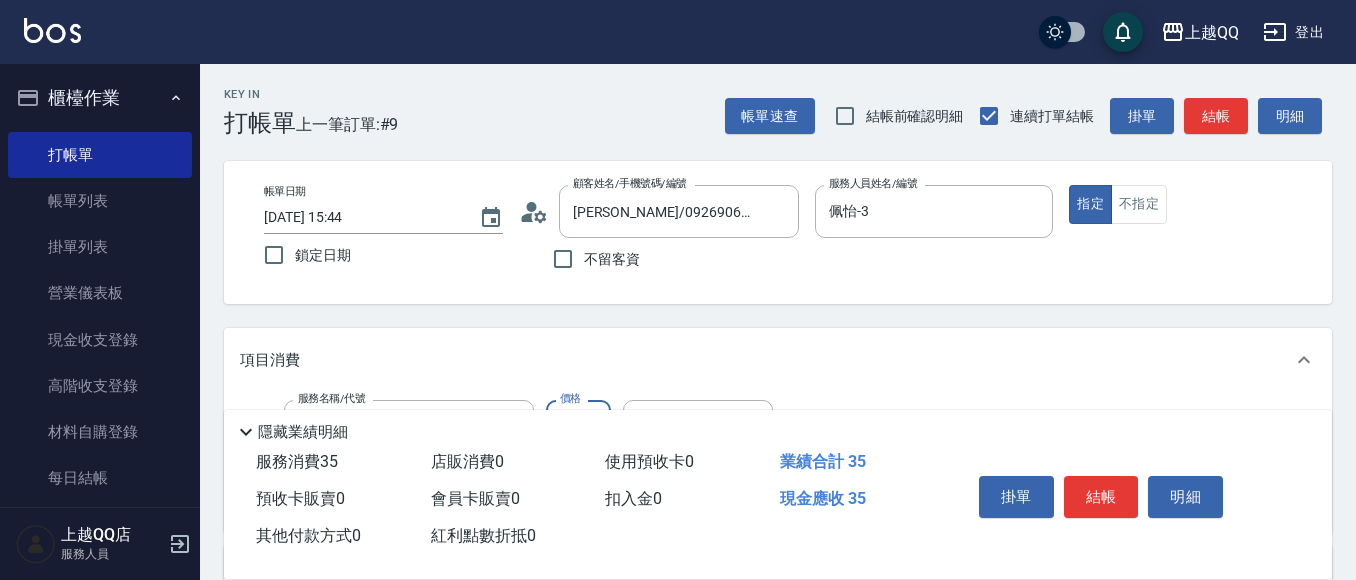type on "350" 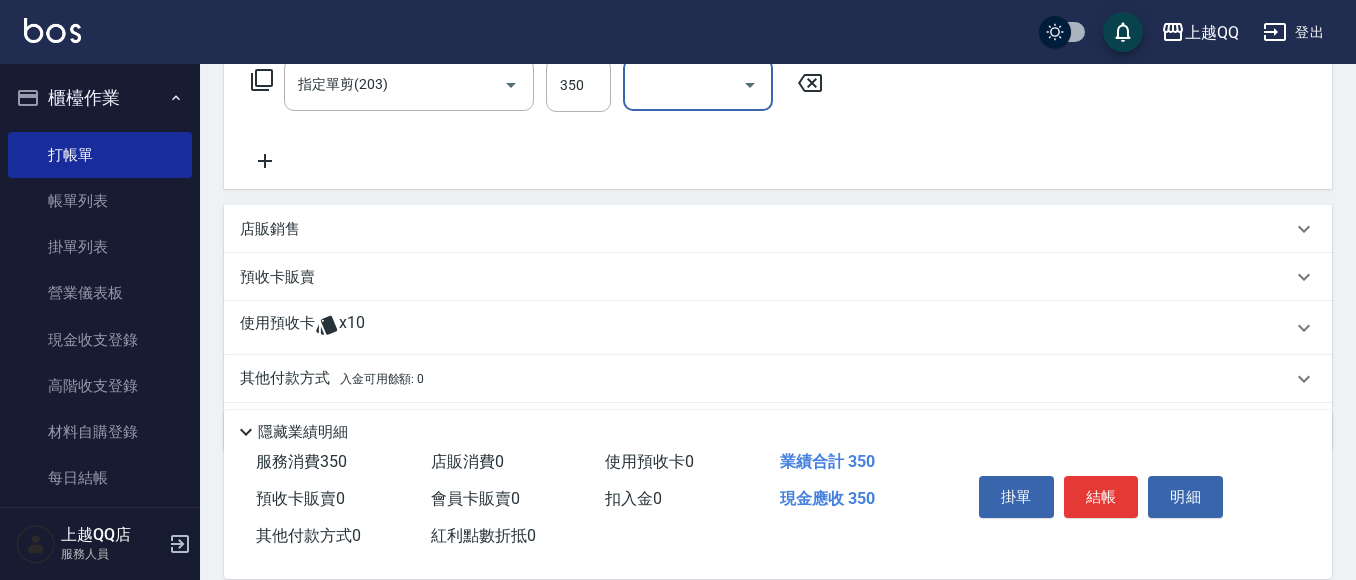 scroll, scrollTop: 357, scrollLeft: 0, axis: vertical 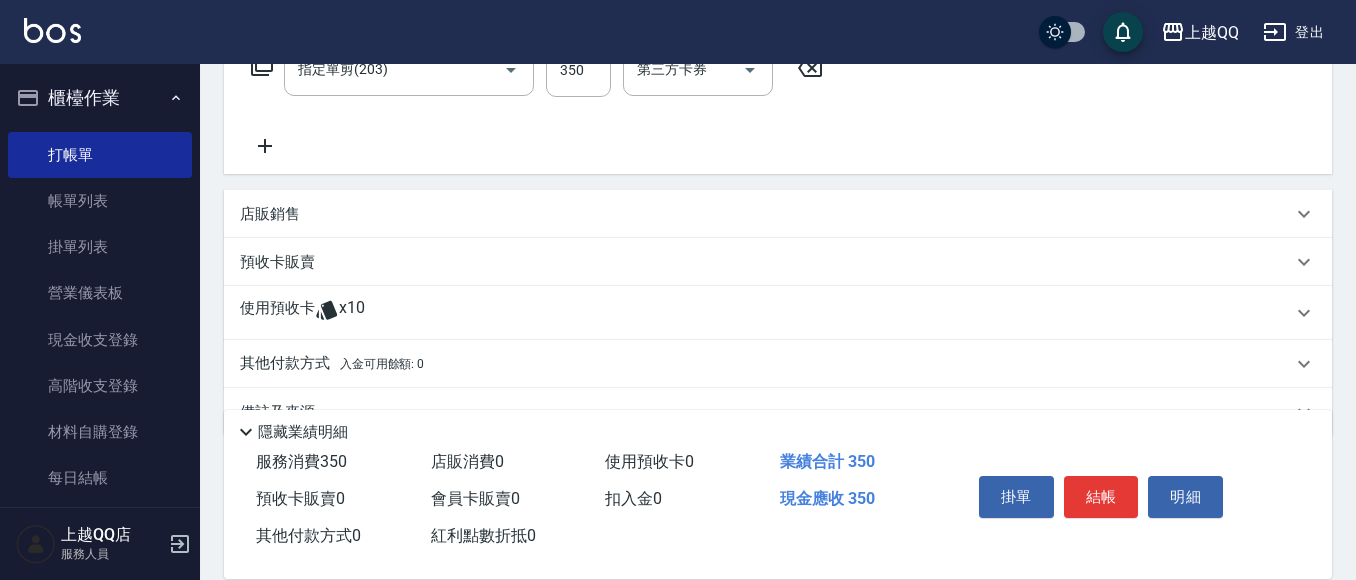 drag, startPoint x: 282, startPoint y: 313, endPoint x: 436, endPoint y: 327, distance: 154.63506 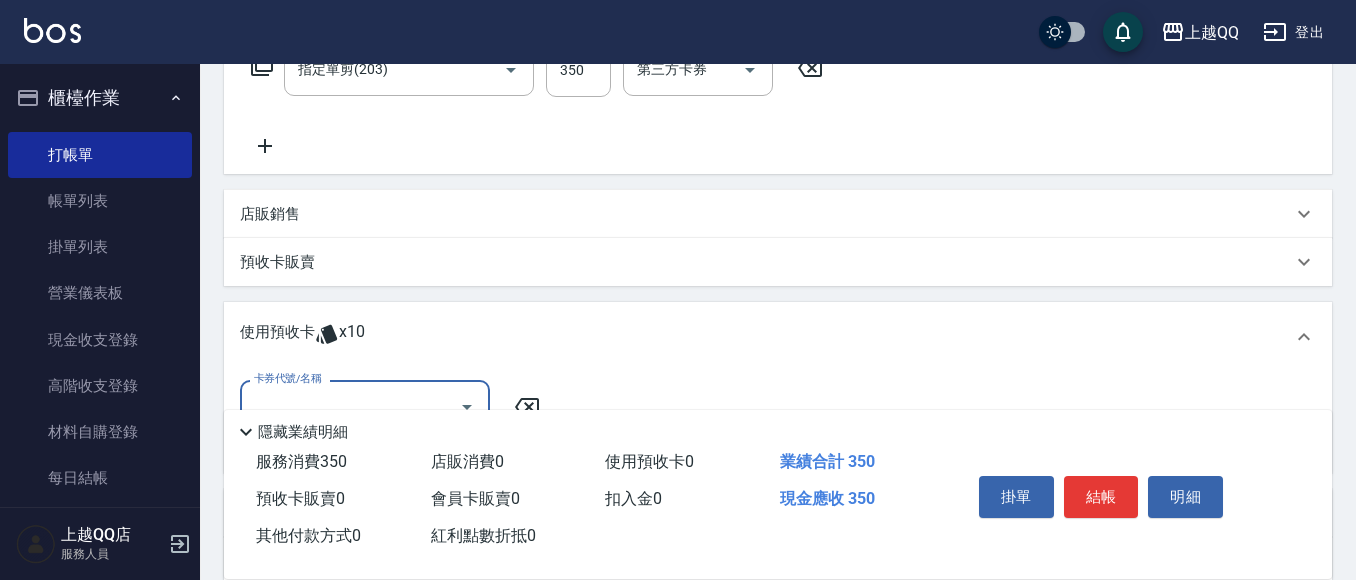 scroll, scrollTop: 0, scrollLeft: 0, axis: both 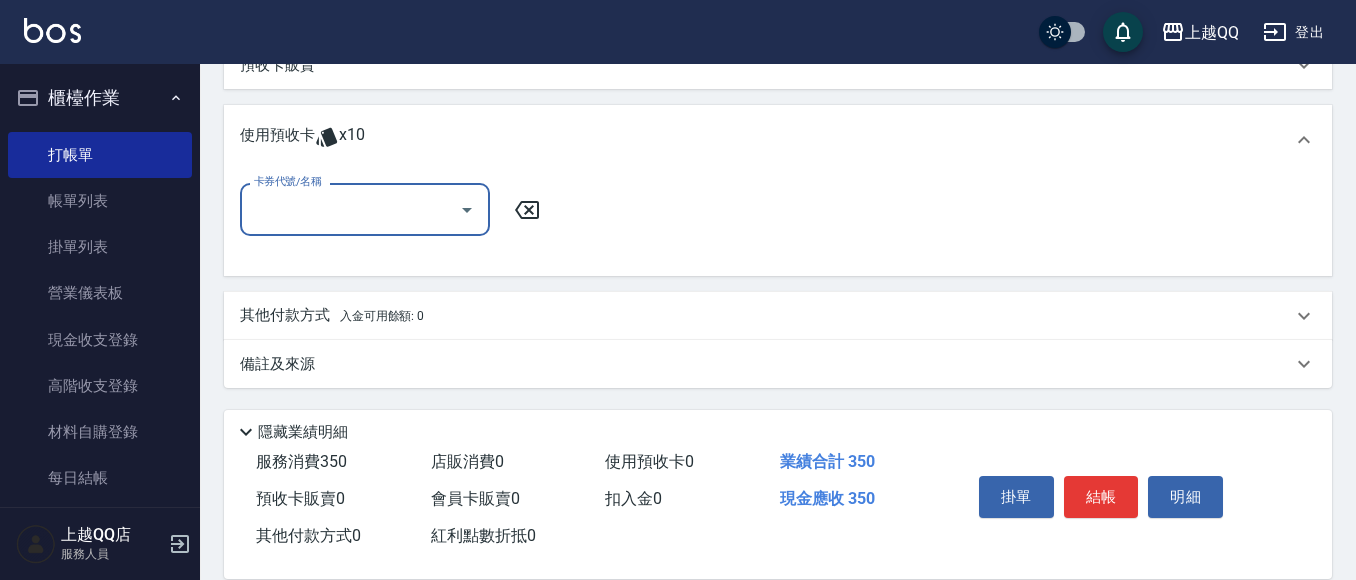 click at bounding box center (466, 209) 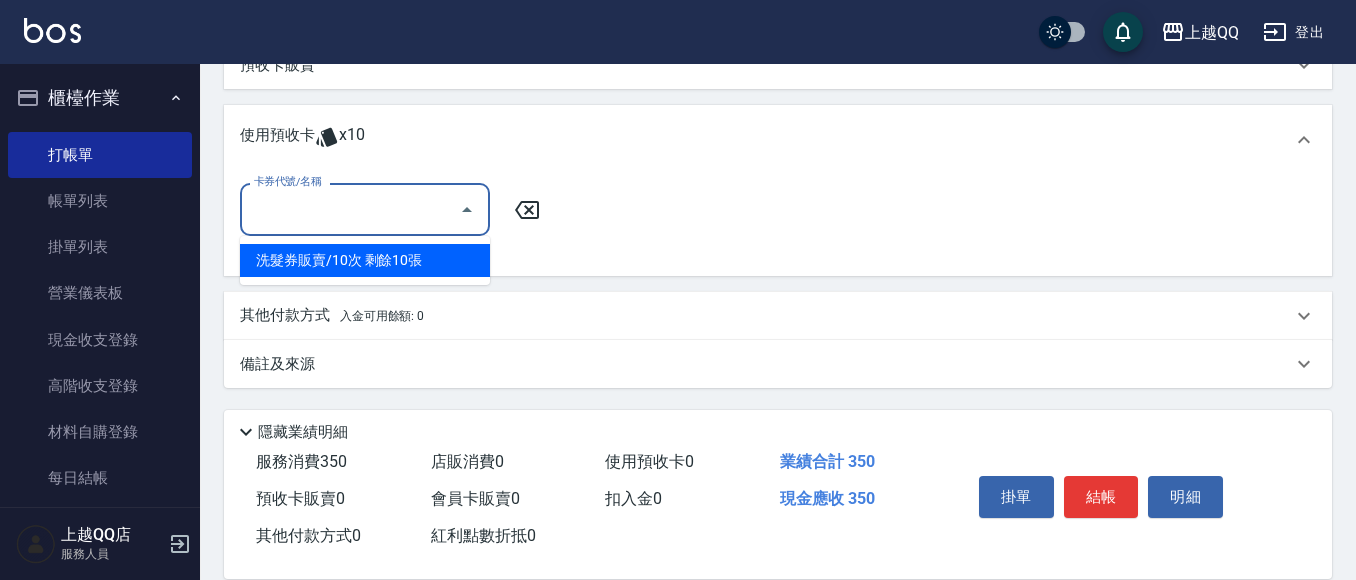 click on "洗髮券販賣/10次 剩餘10張" at bounding box center (365, 260) 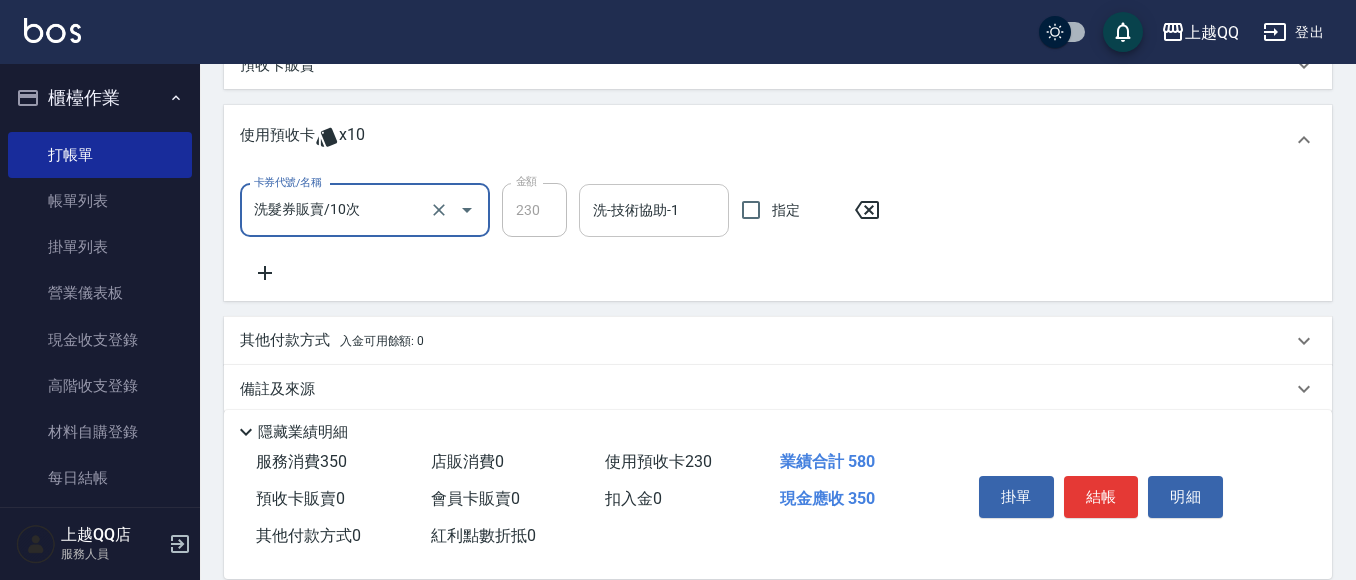 click on "洗-技術協助-1" at bounding box center [654, 210] 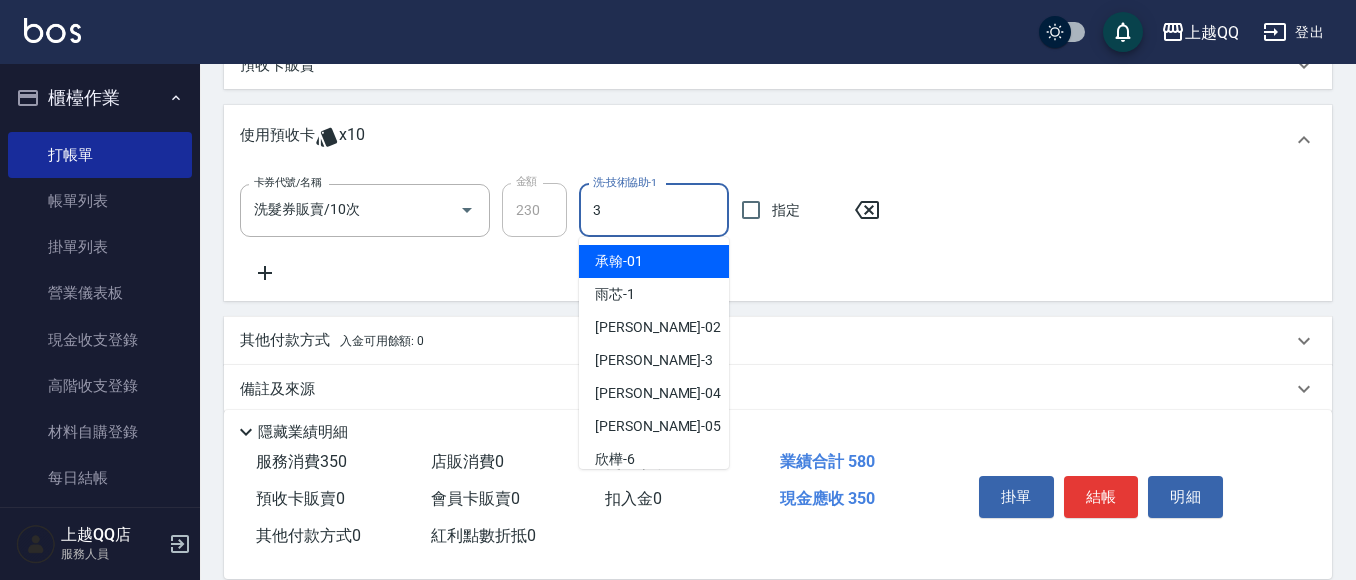 type on "佩怡-3" 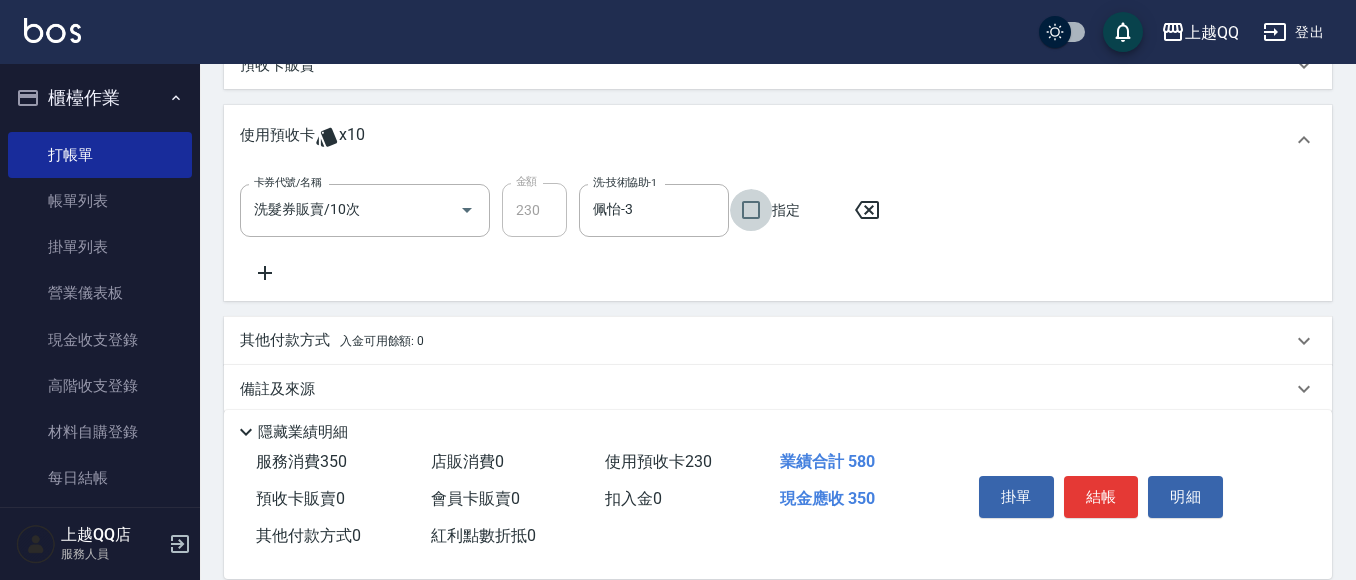 click 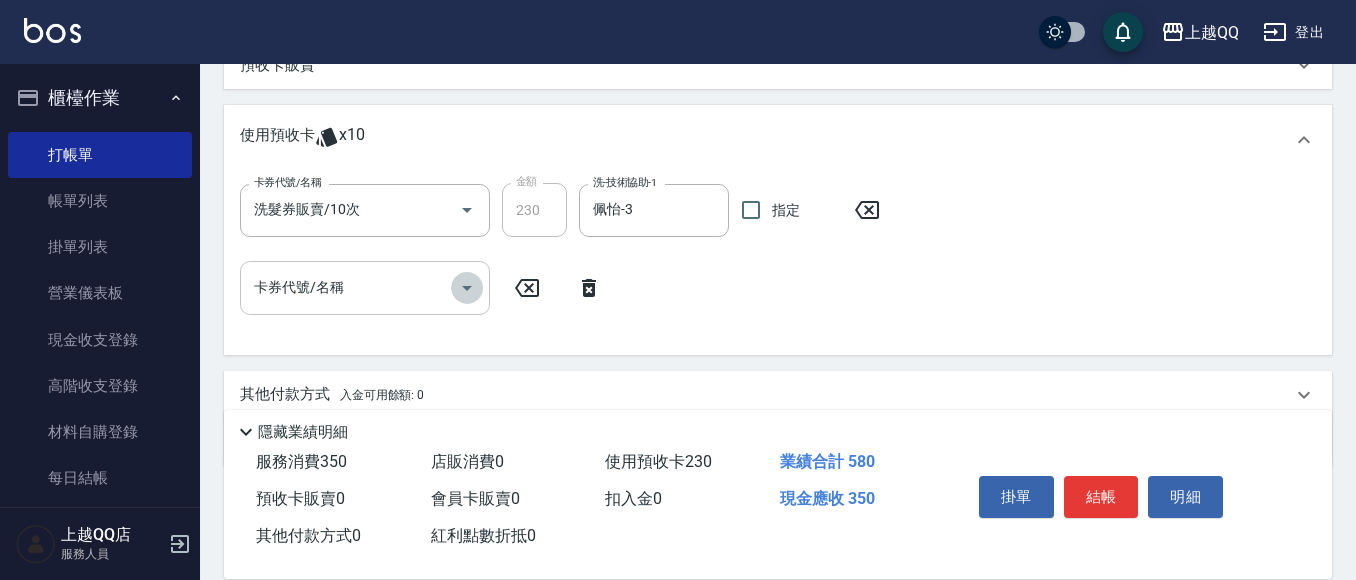 click 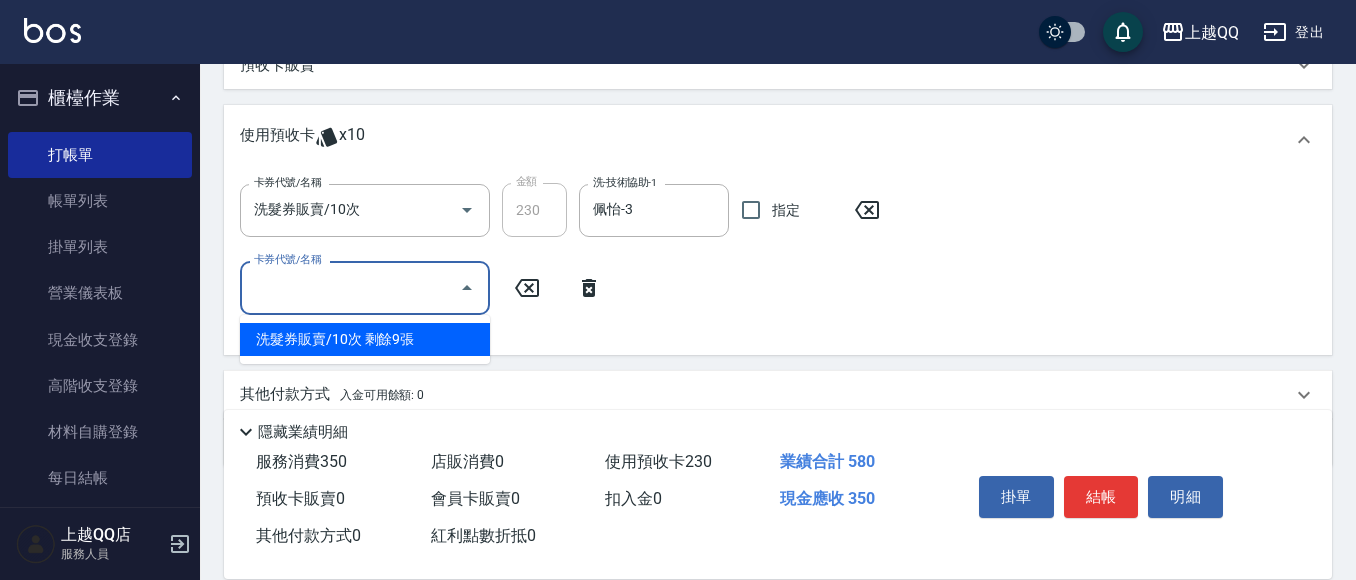 drag, startPoint x: 459, startPoint y: 343, endPoint x: 589, endPoint y: 316, distance: 132.77425 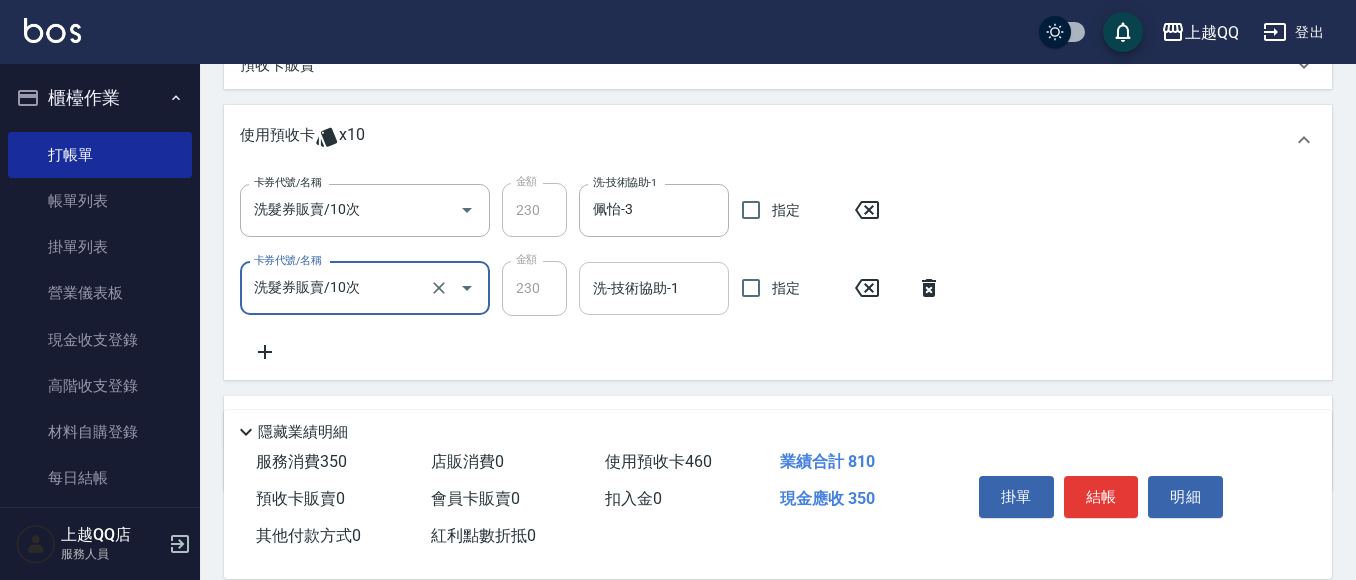 click on "洗-技術協助-1" at bounding box center [654, 288] 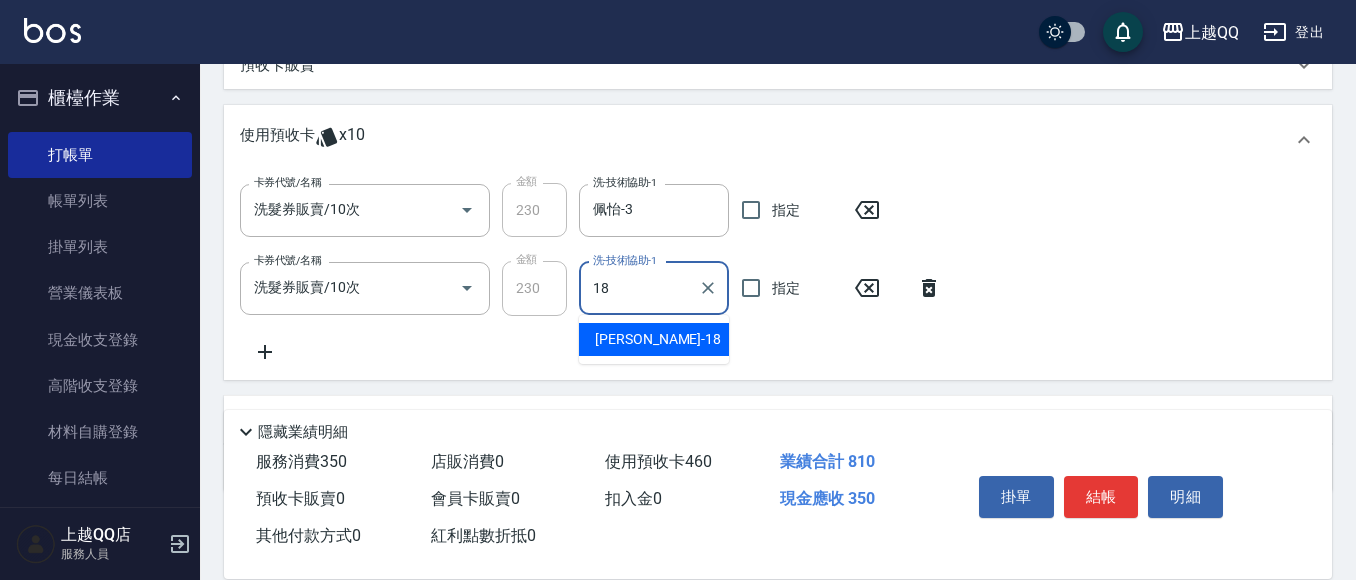 type on "[PERSON_NAME]-18" 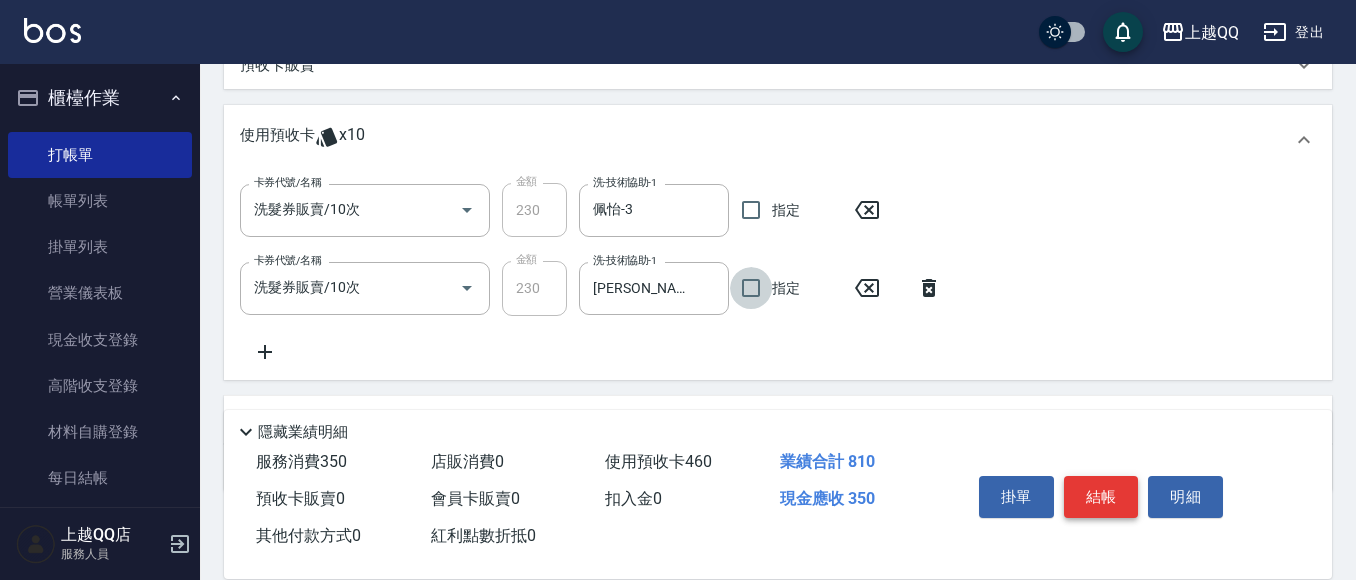 click on "結帳" at bounding box center (1101, 497) 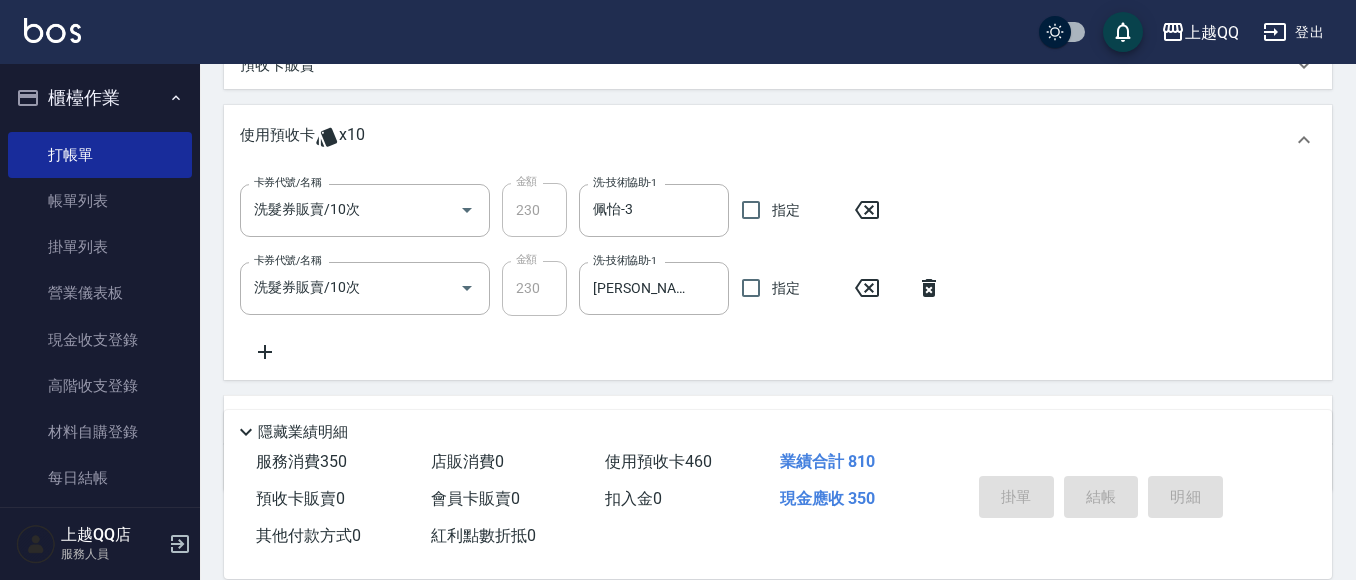 type 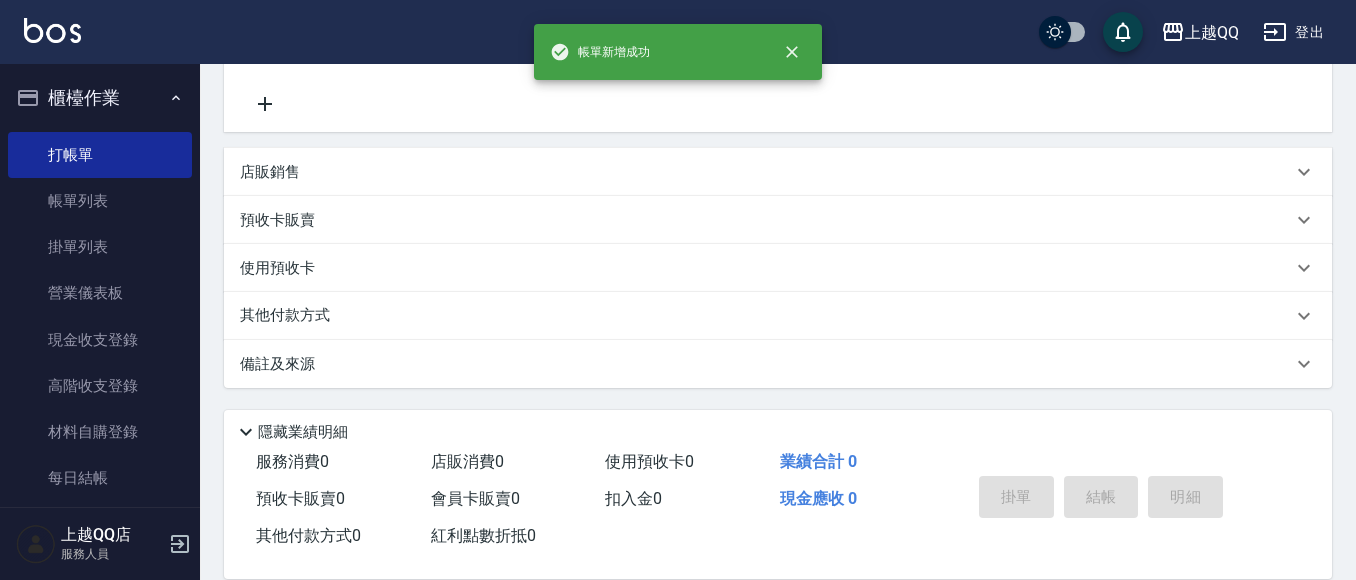 scroll, scrollTop: 0, scrollLeft: 0, axis: both 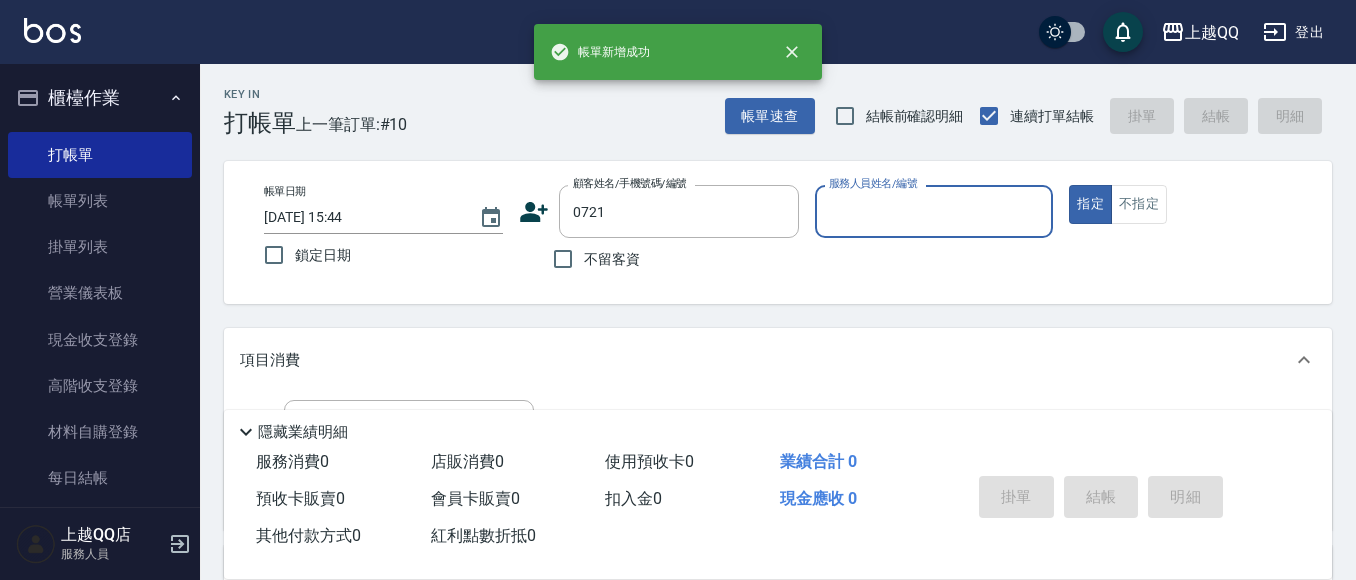 click on "指定" at bounding box center [1090, 204] 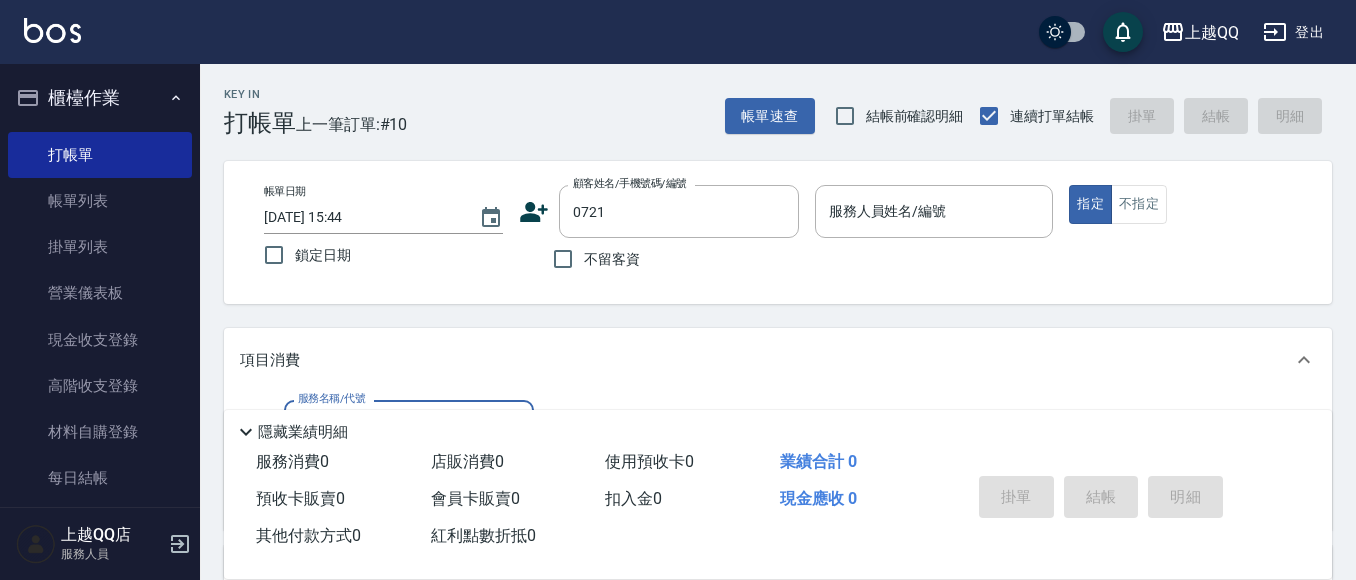 type on "[PERSON_NAME]/0988724666/0721" 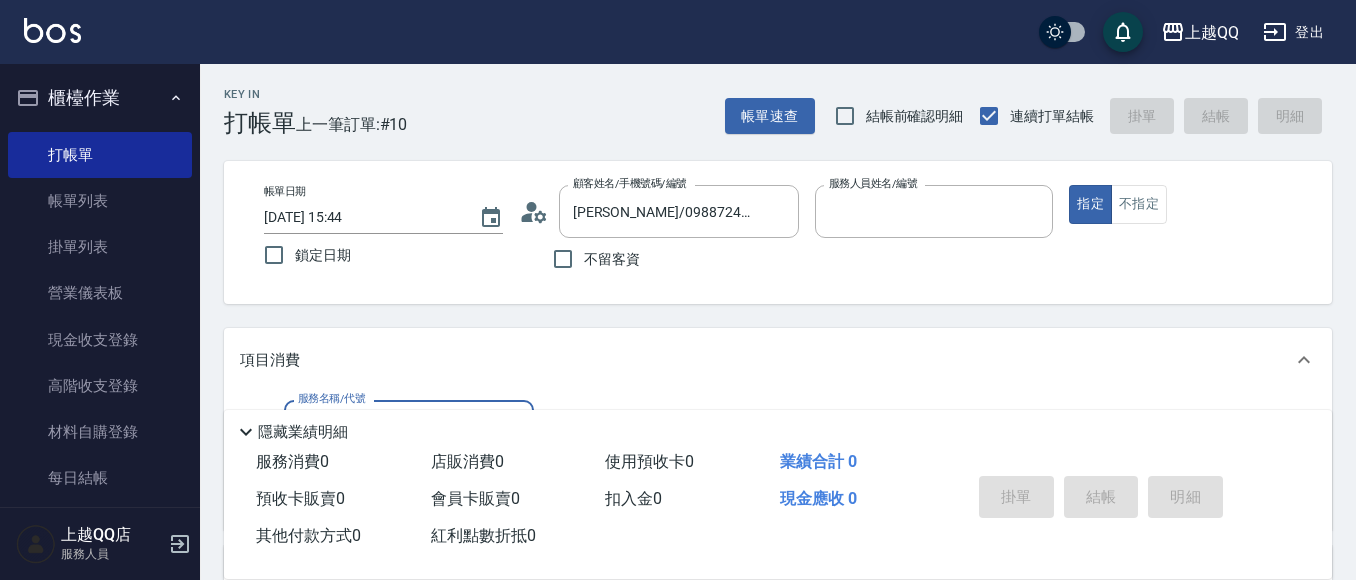 type on "佩怡-3" 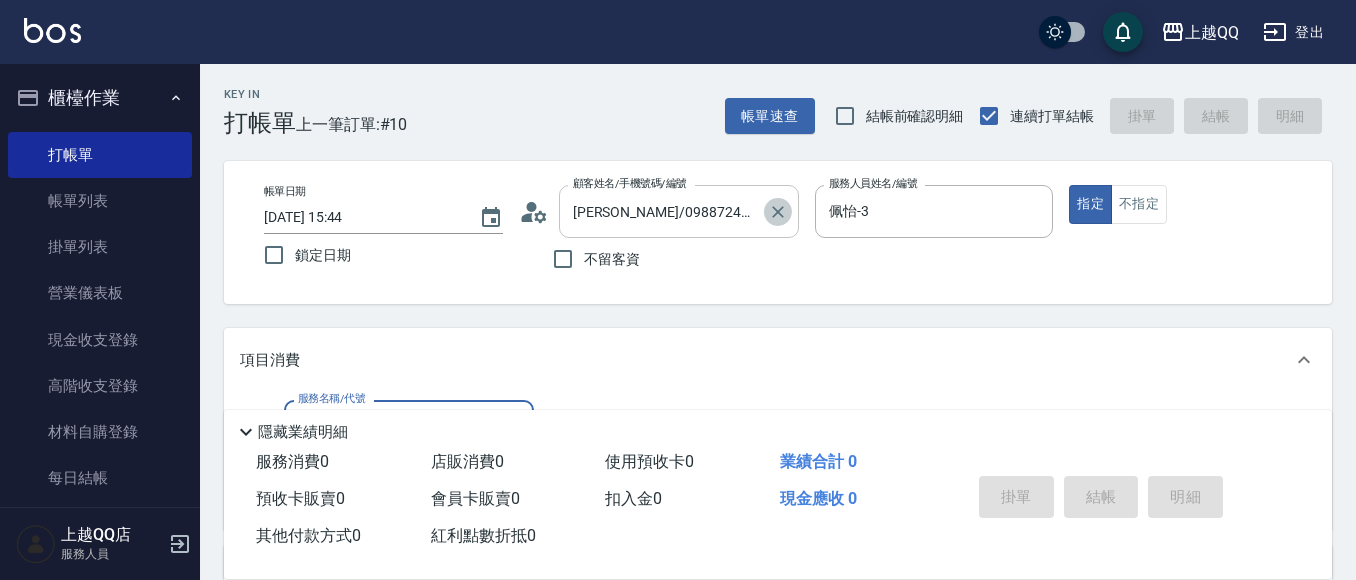 click 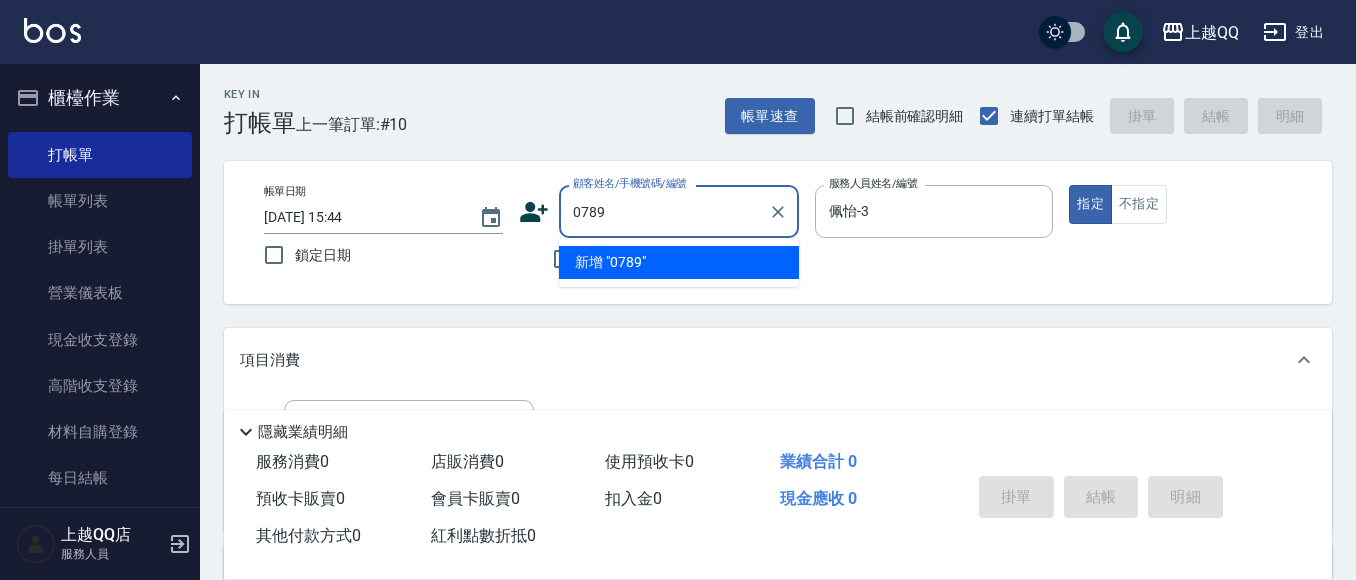 type on "0789" 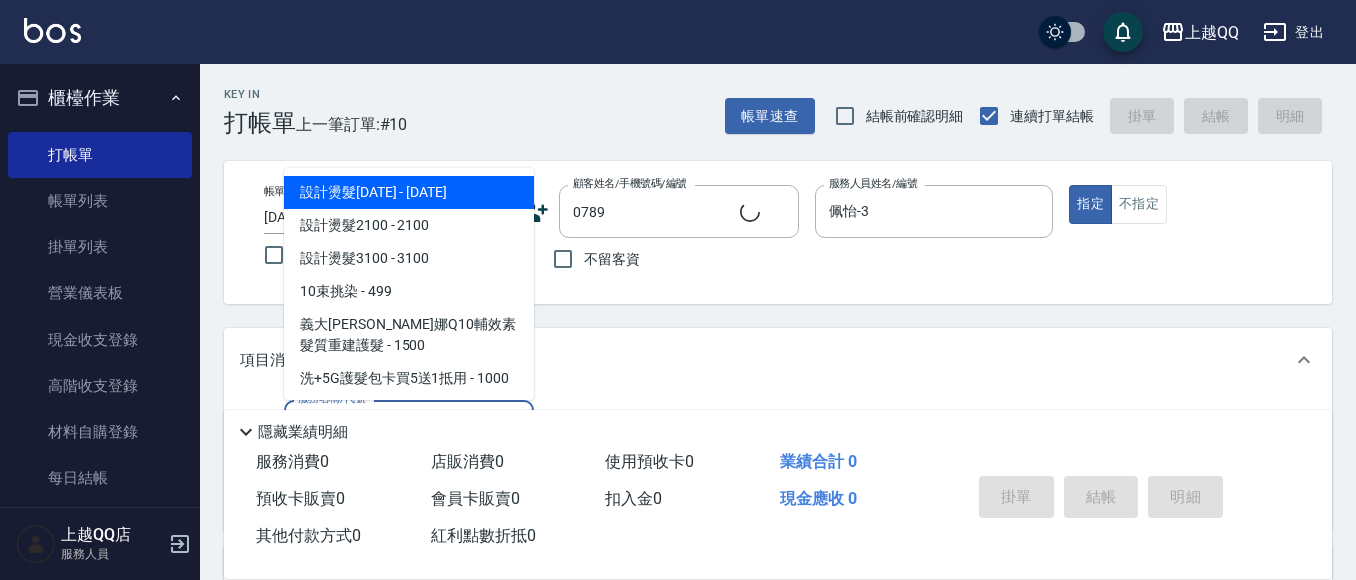 type on "10" 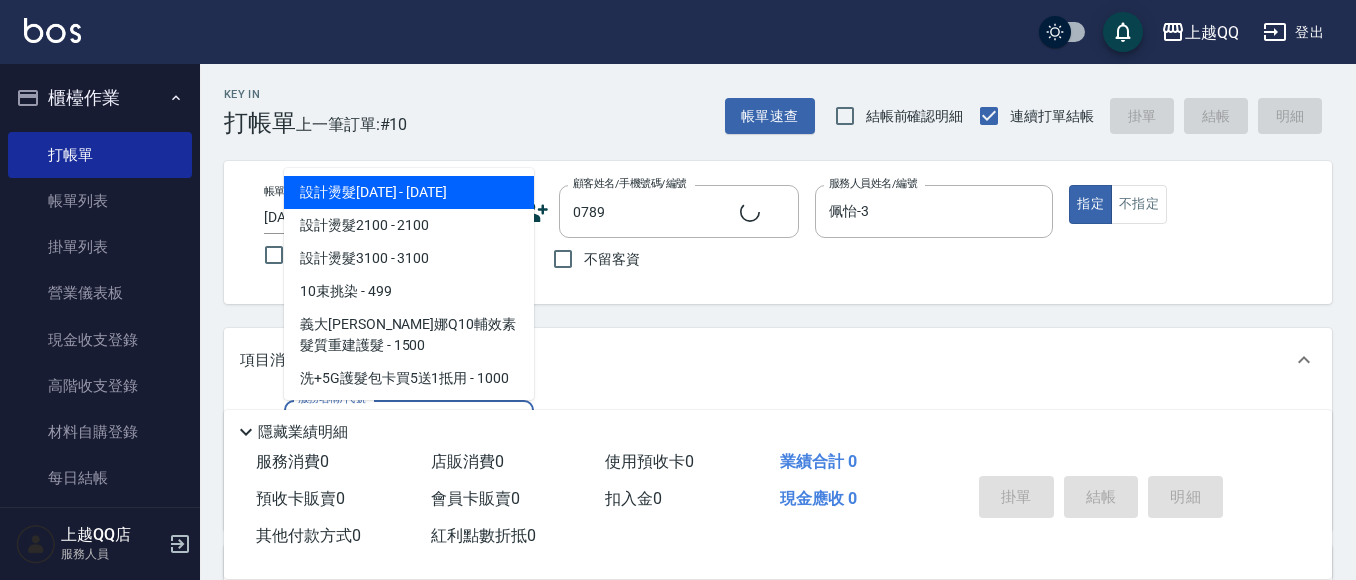 type on "[PERSON_NAME]/0910962396/0789" 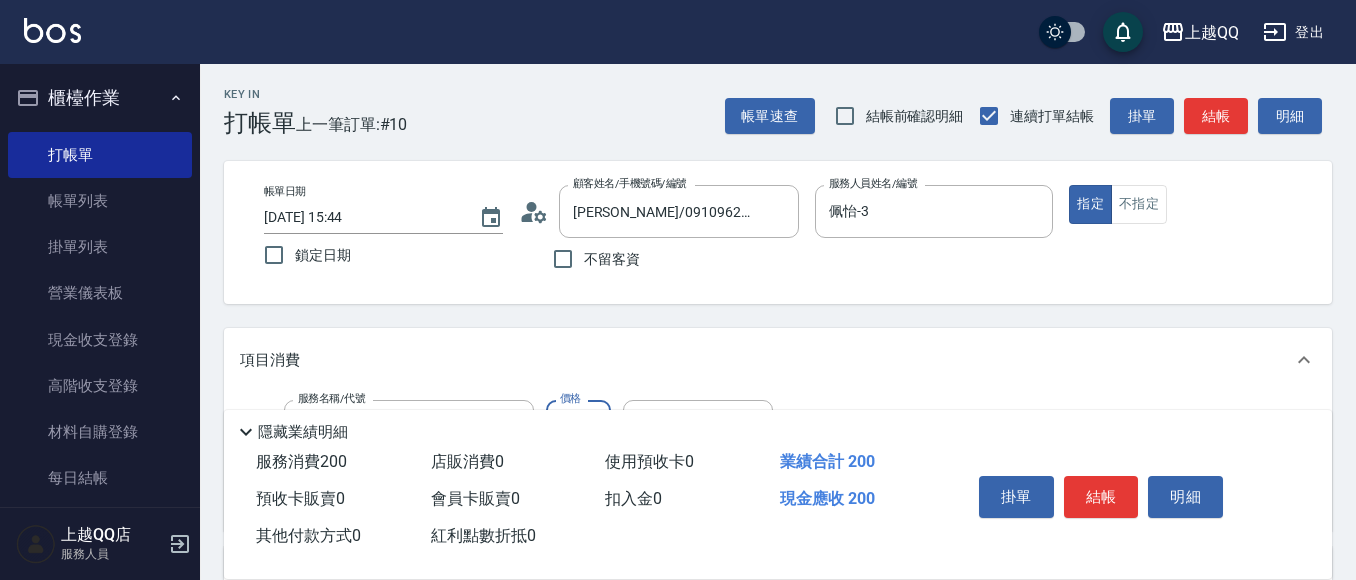 type on "洗髮(101)" 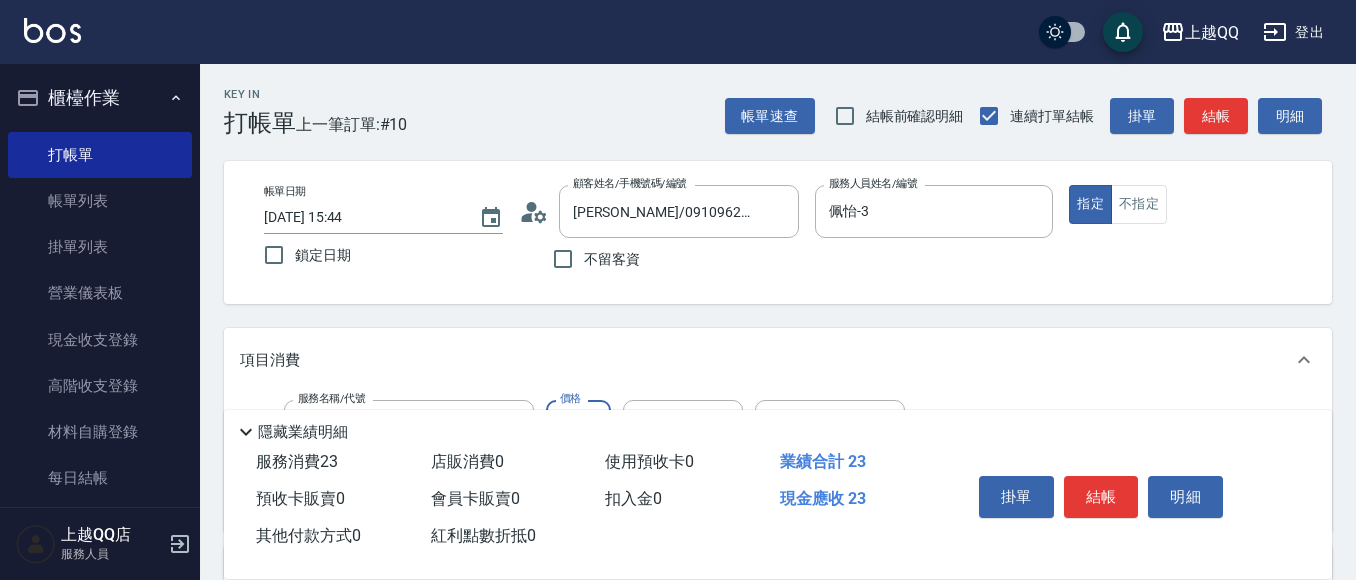 type on "230" 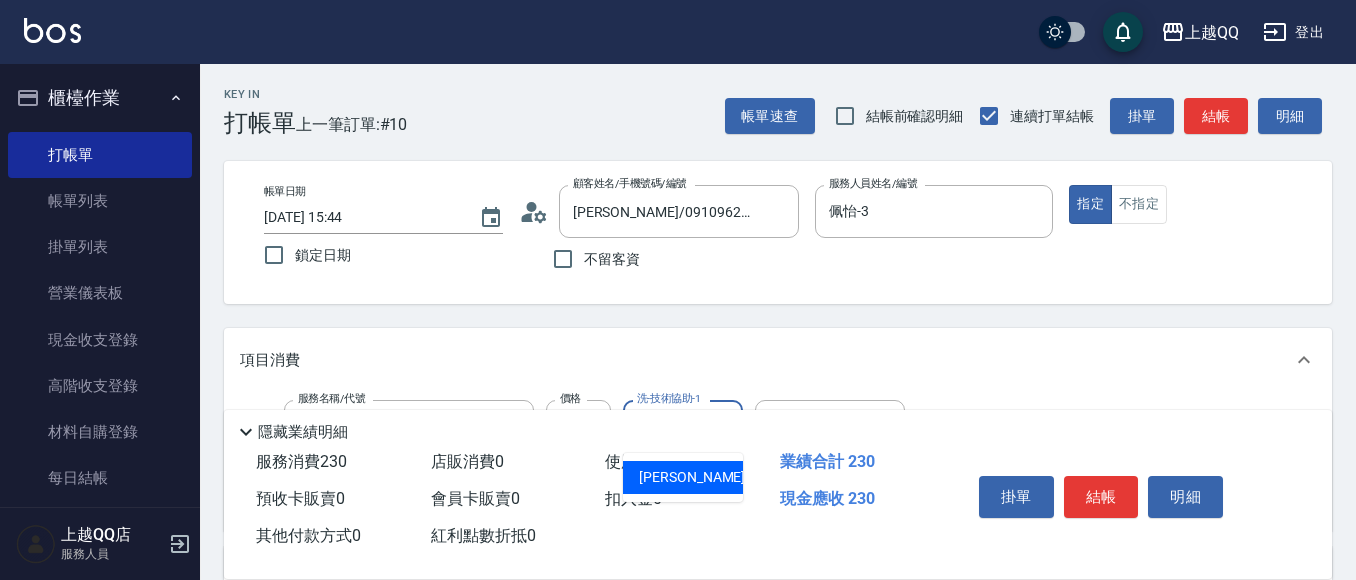 type on "[PERSON_NAME]-8" 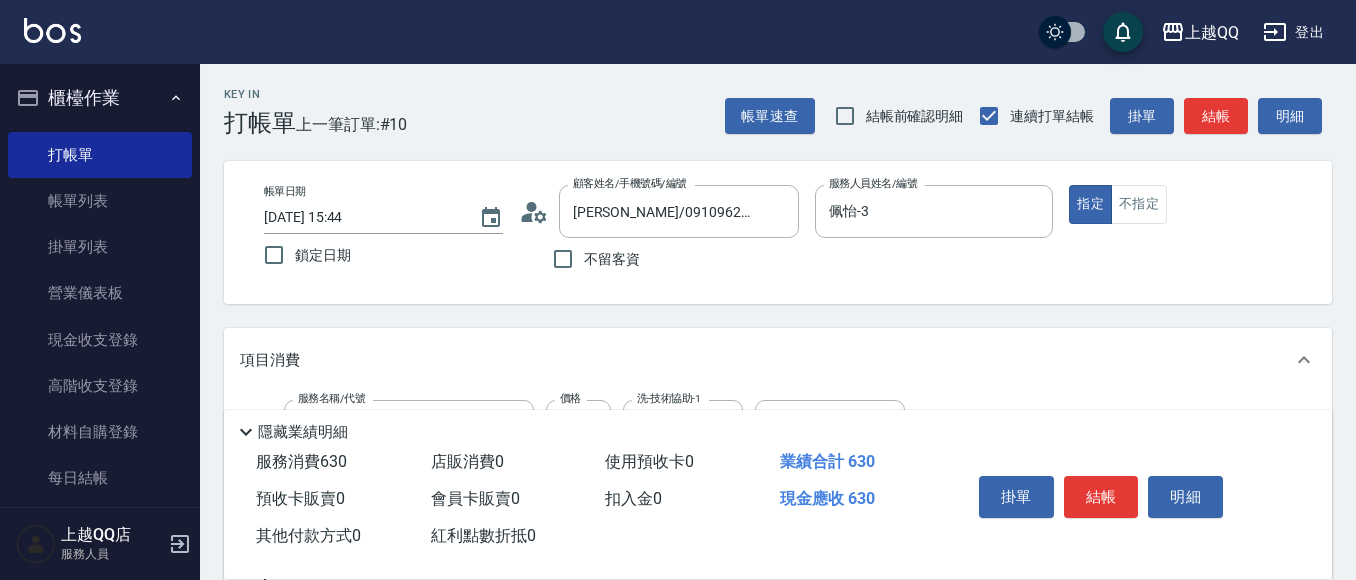 type on "指定單剪(203)" 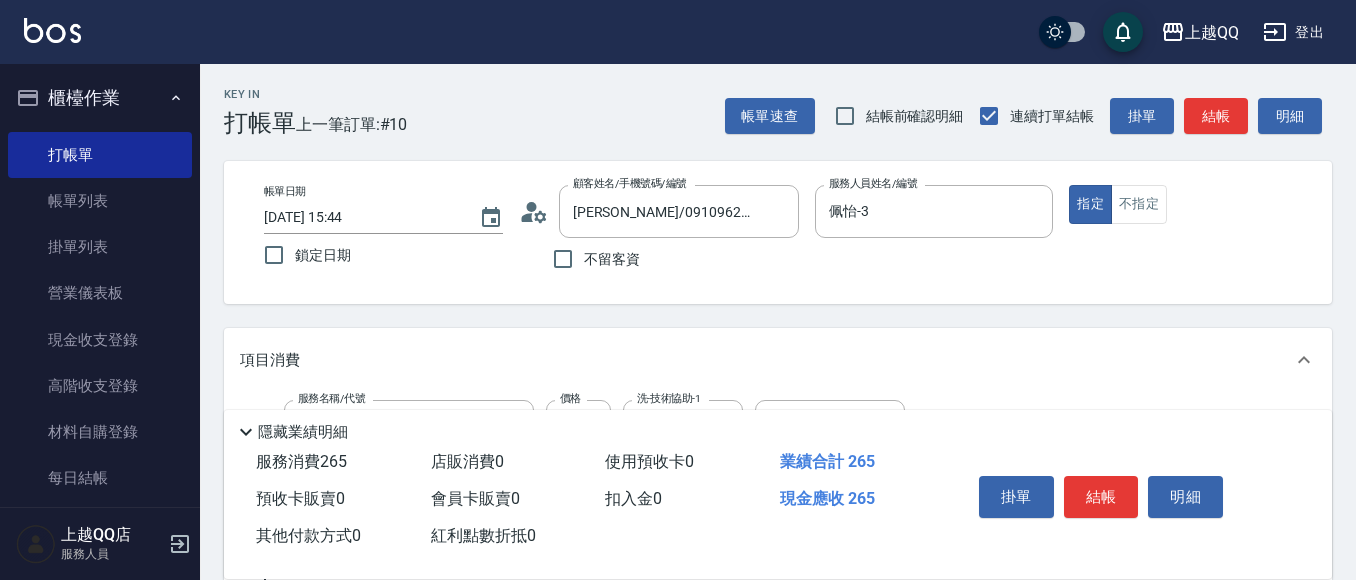 type on "350" 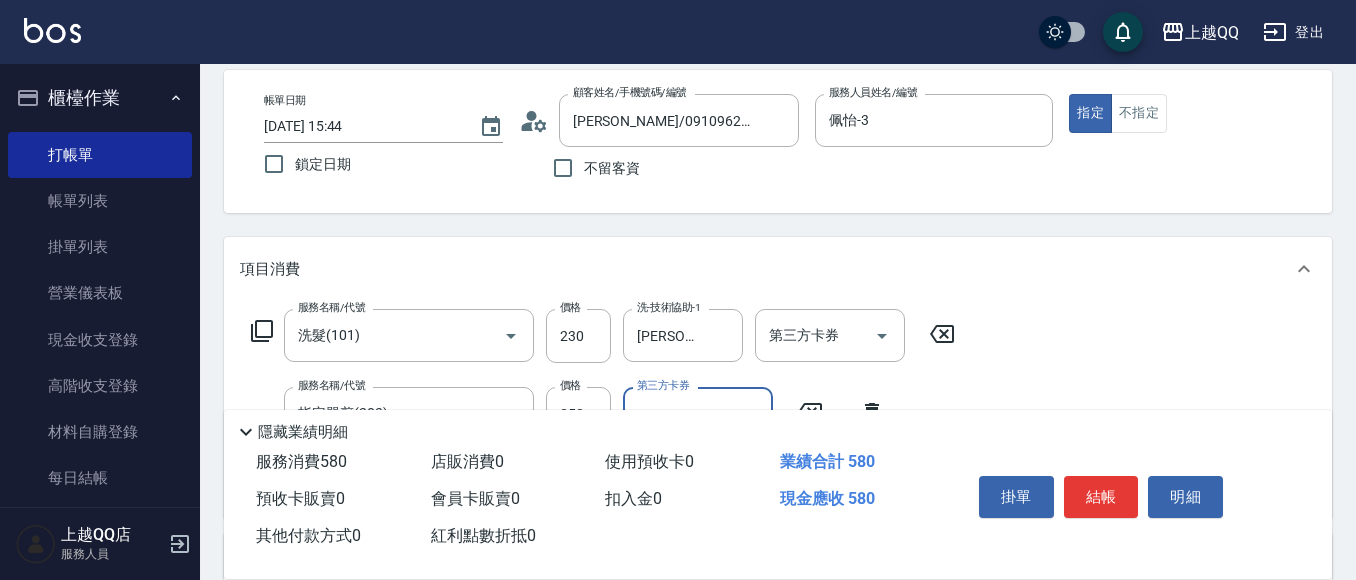 scroll, scrollTop: 94, scrollLeft: 0, axis: vertical 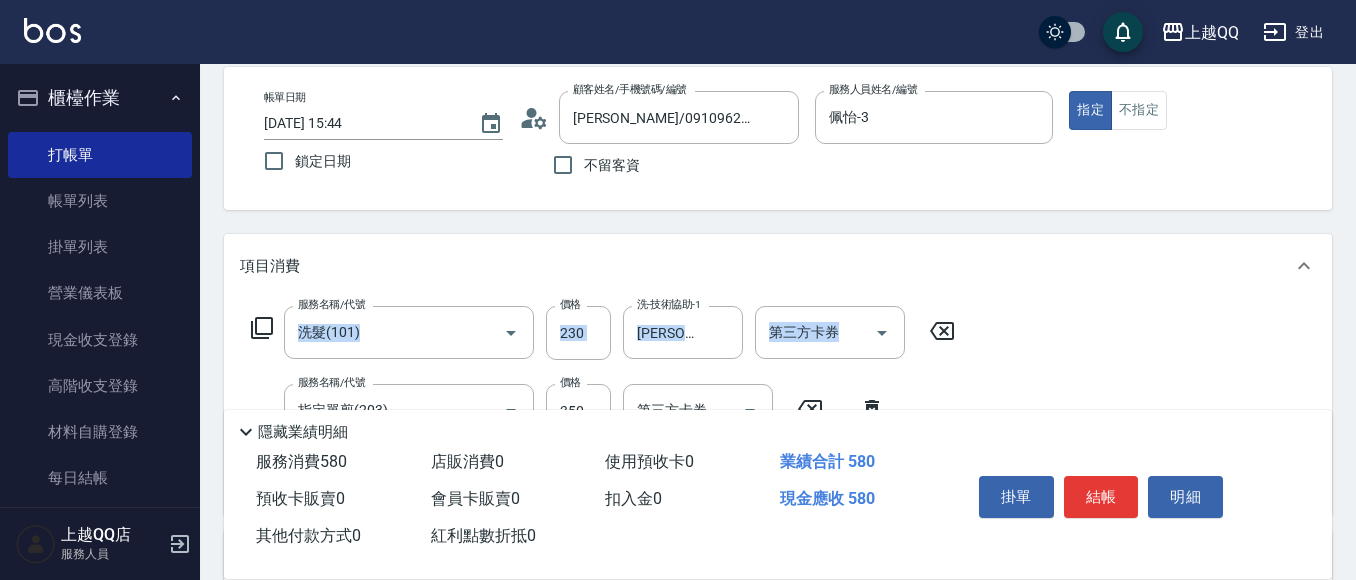 drag, startPoint x: 1349, startPoint y: 232, endPoint x: 1362, endPoint y: 348, distance: 116.72617 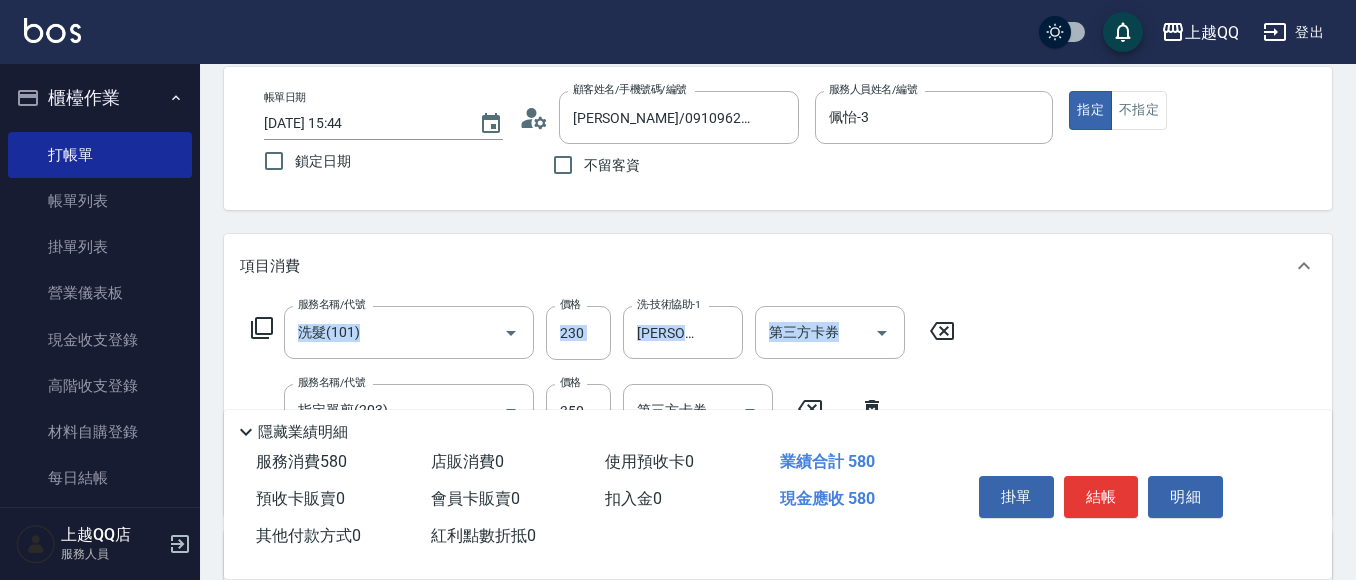 click on "上越QQ 登出 櫃檯作業 打帳單 帳單列表 掛單列表 營業儀表板 現金收支登錄 高階收支登錄 材料自購登錄 每日結帳 排班表 現場電腦打卡 預約管理 預約管理 單日預約紀錄 單週預約紀錄 報表及分析 報表目錄 店家日報表 互助日報表 互助排行榜 互助點數明細 互助業績報表 全店業績分析表 設計師日報表 設計師業績分析表 設計師業績月報表 設計師排行榜 商品銷售排行榜 商品消耗明細 店販抽成明細 顧客入金餘額表 每日非現金明細 每日收支明細 收支分類明細表 客戶管理 客戶列表 卡券管理 入金管理 員工及薪資 員工列表 全店打卡記錄 上越QQ店 服務人員 Key In 打帳單 上一筆訂單:#10 帳單速查 結帳前確認明細 連續打單結帳 掛單 結帳 明細 帳單日期 [DATE] 15:44 鎖定日期 顧客姓名/手機號碼/編號 [PERSON_NAME]/0910962396/0789 顧客姓名/手機號碼/編號 不留客資 服務人員姓名/編號" at bounding box center [678, 434] 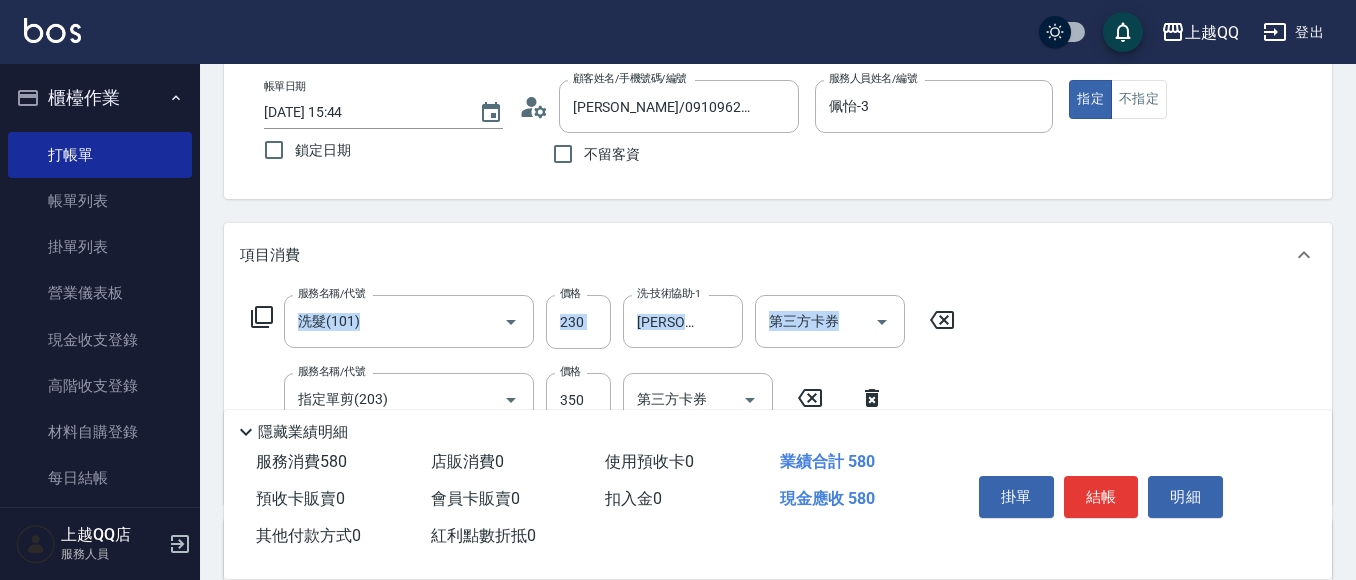scroll, scrollTop: 224, scrollLeft: 0, axis: vertical 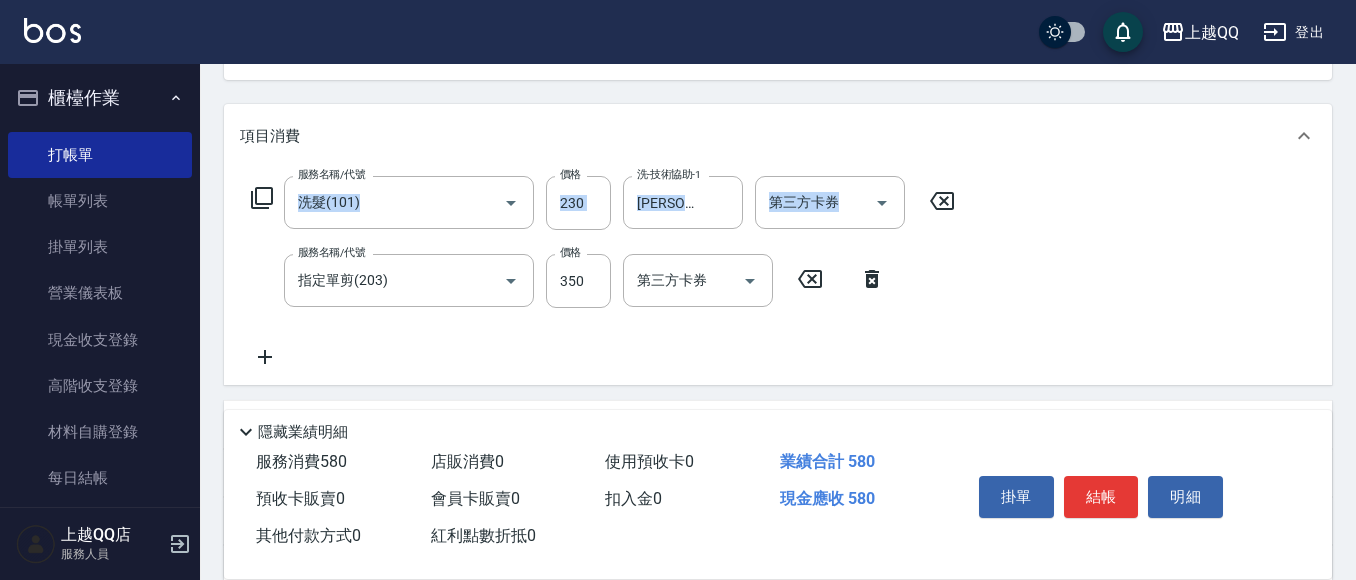drag, startPoint x: 1098, startPoint y: 475, endPoint x: 1109, endPoint y: 477, distance: 11.18034 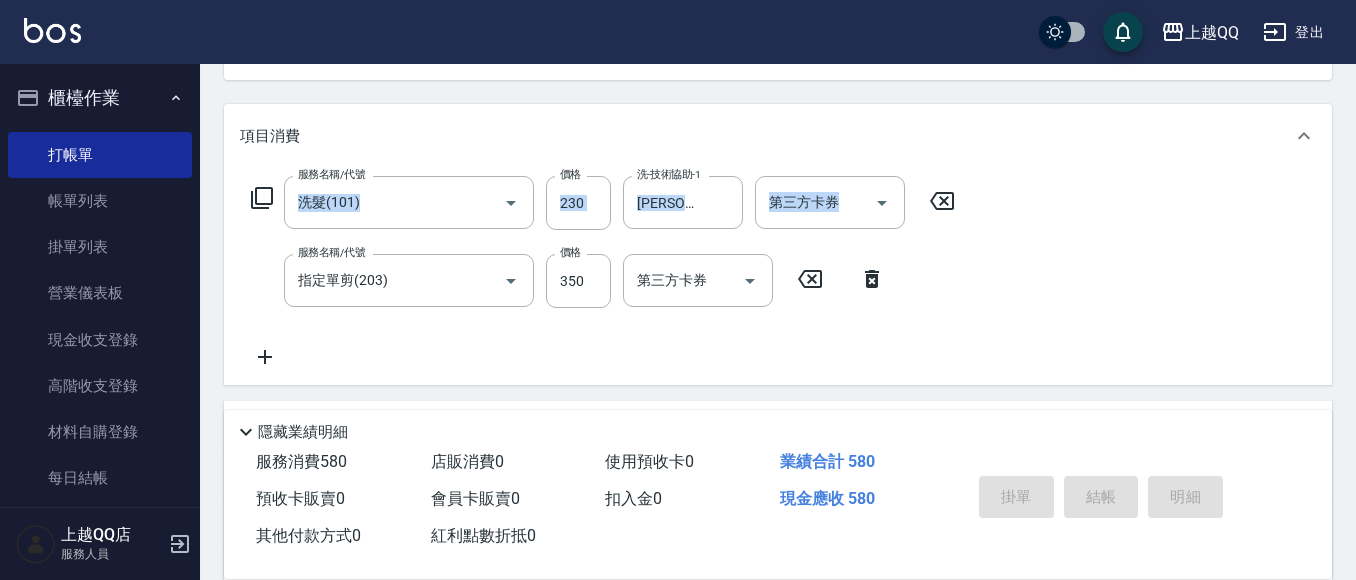 type on "[DATE] 15:45" 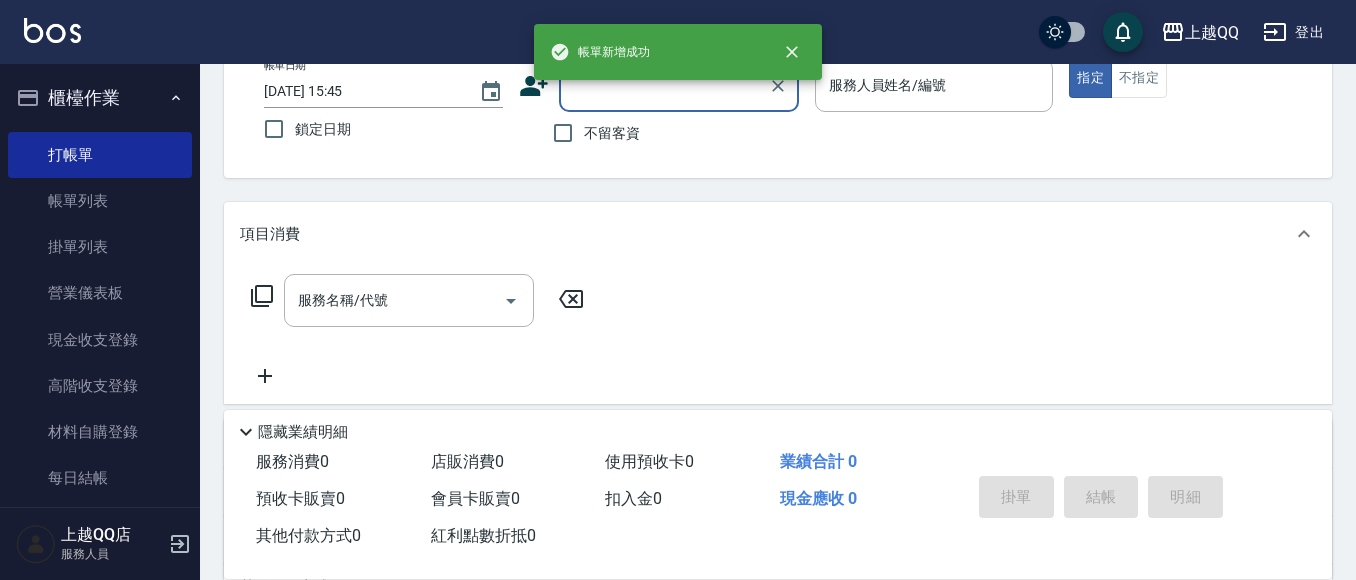 scroll, scrollTop: 119, scrollLeft: 0, axis: vertical 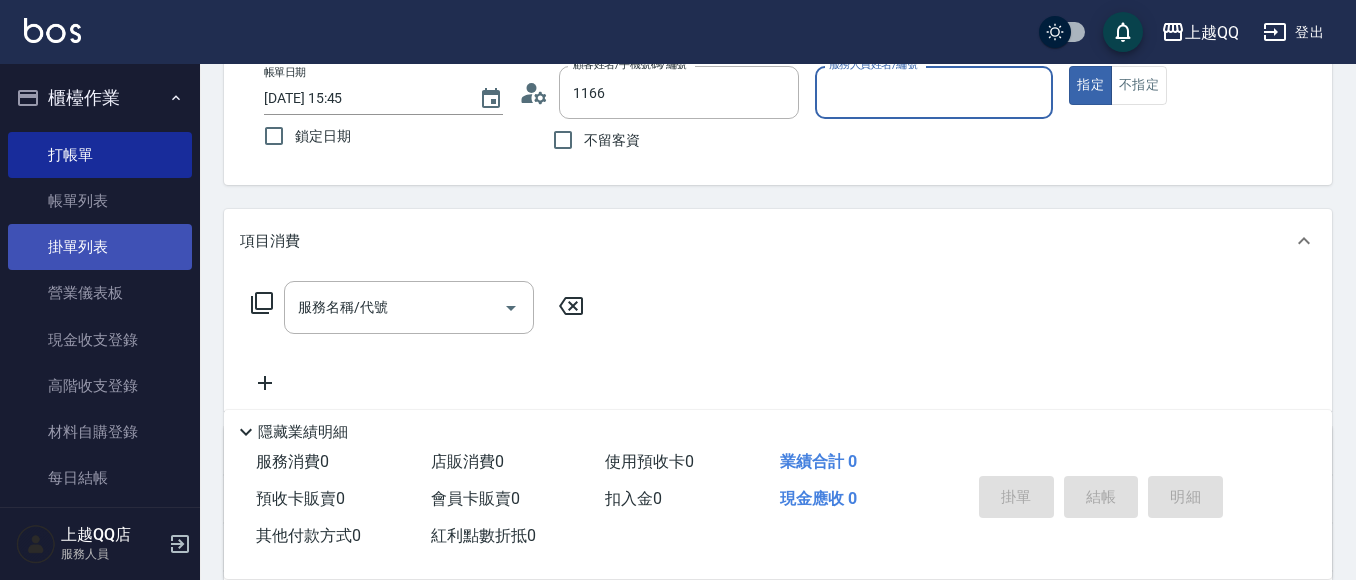 type on "[PERSON_NAME]/0912470930/1166" 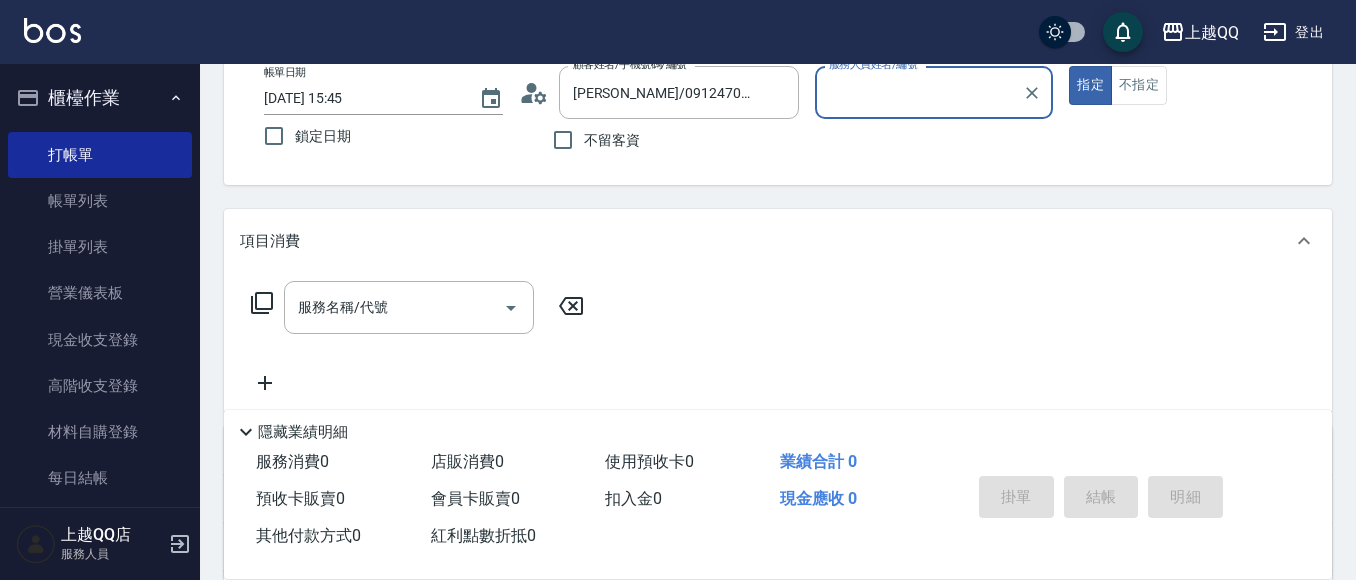 type on "佩怡-3" 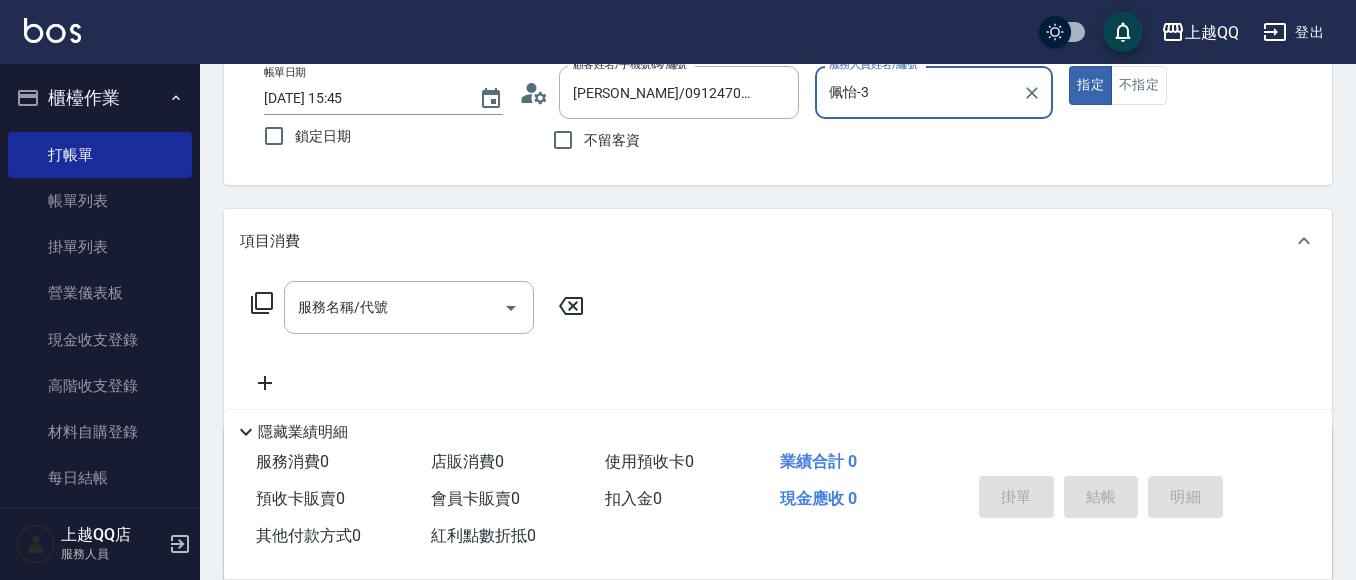 scroll, scrollTop: 404, scrollLeft: 0, axis: vertical 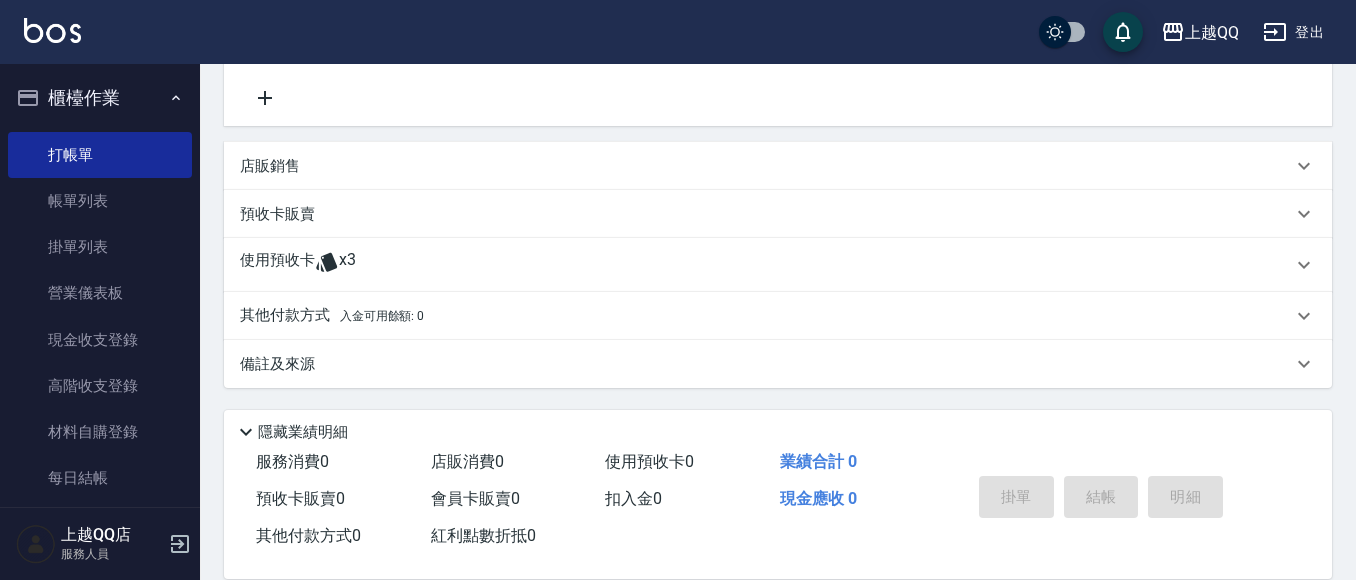 click on "使用預收卡 x3" at bounding box center [778, 265] 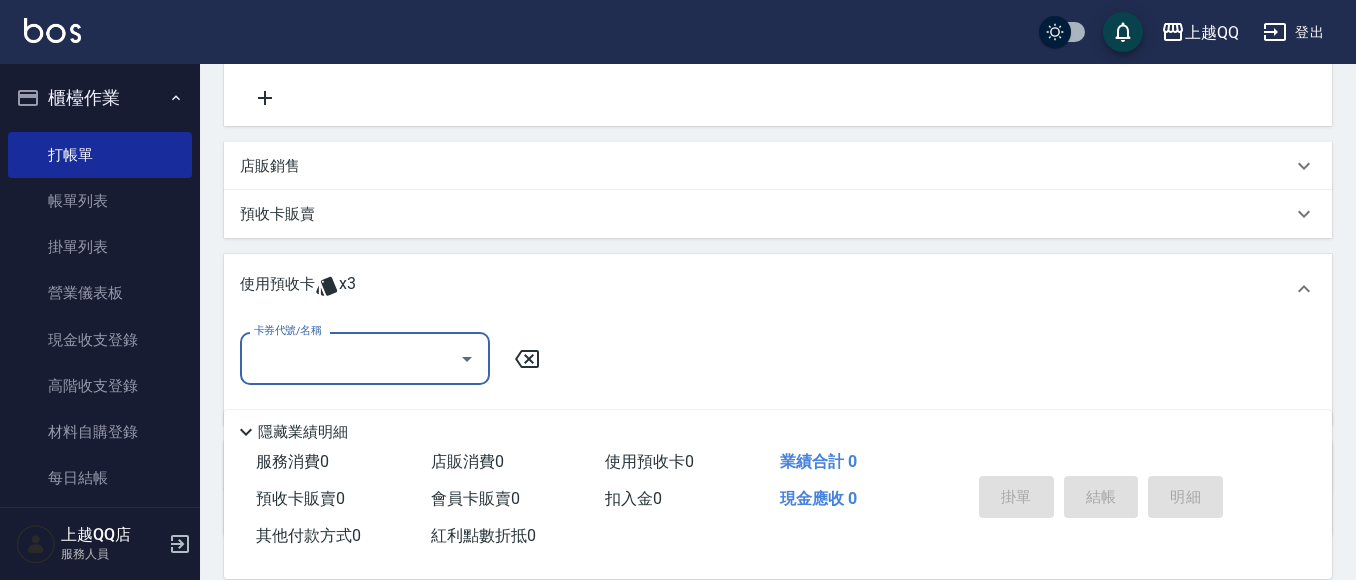 scroll, scrollTop: 0, scrollLeft: 0, axis: both 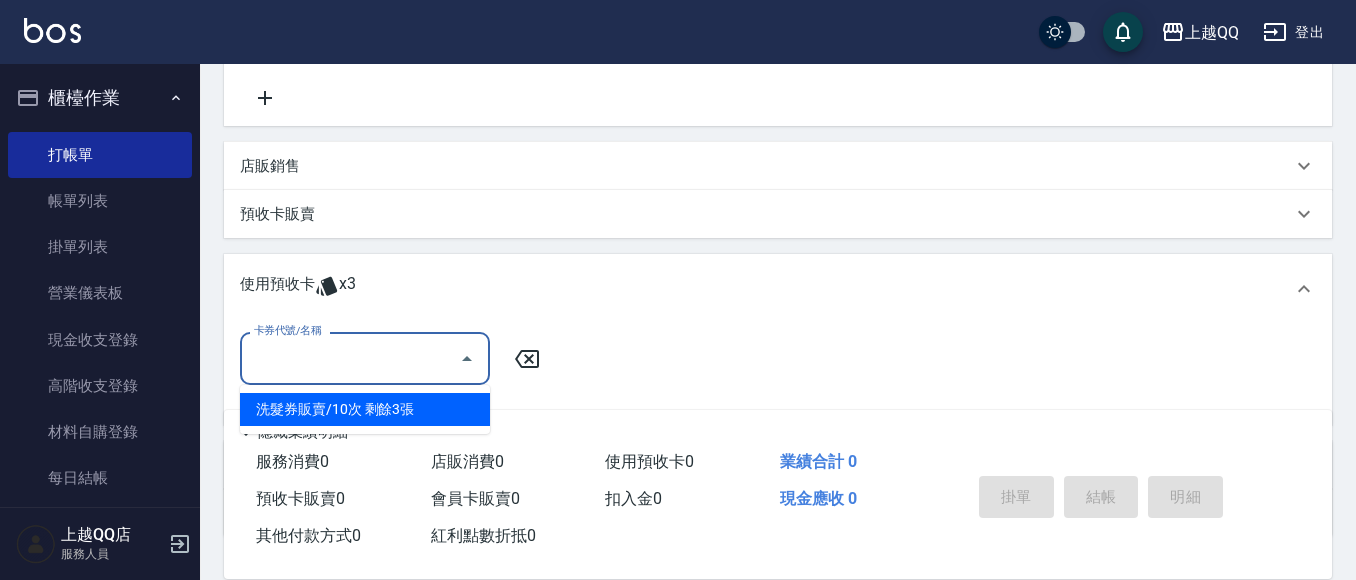 drag, startPoint x: 350, startPoint y: 407, endPoint x: 539, endPoint y: 400, distance: 189.12958 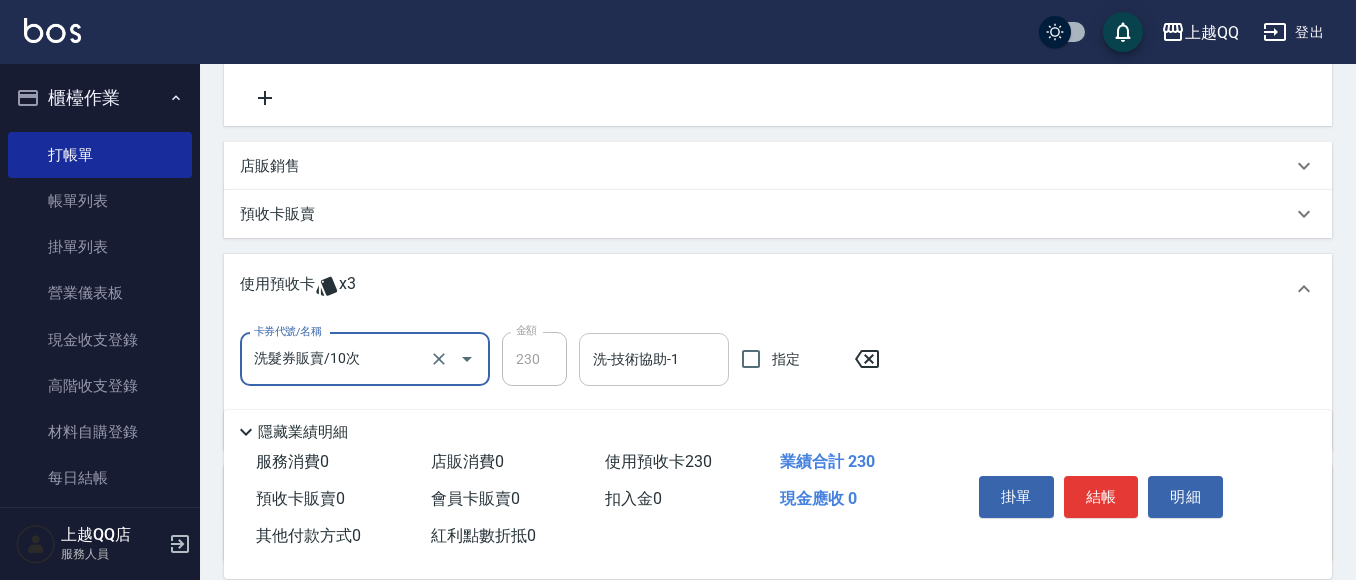 drag, startPoint x: 613, startPoint y: 370, endPoint x: 626, endPoint y: 365, distance: 13.928389 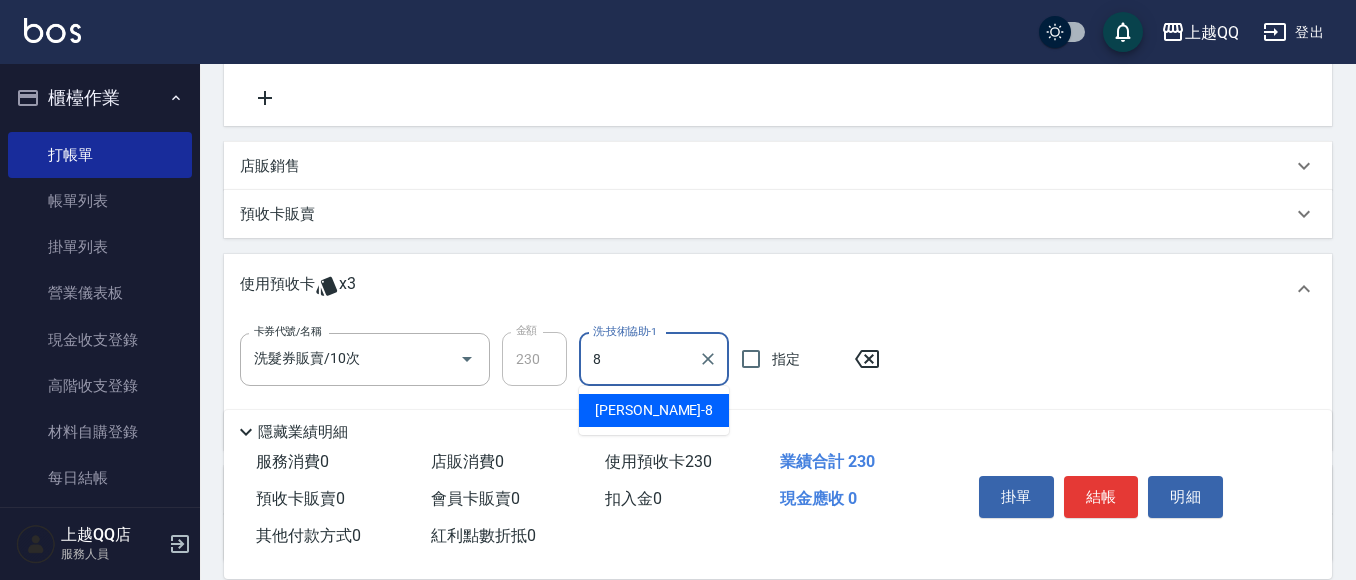 type on "[PERSON_NAME]-8" 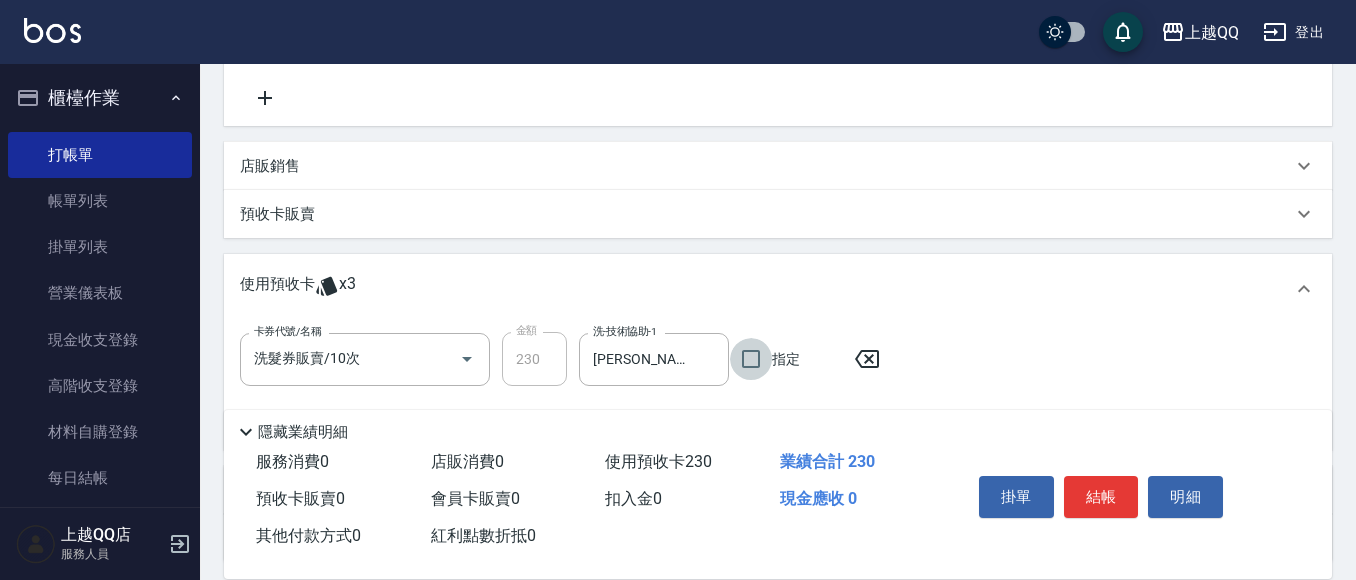 click on "結帳" at bounding box center [1101, 497] 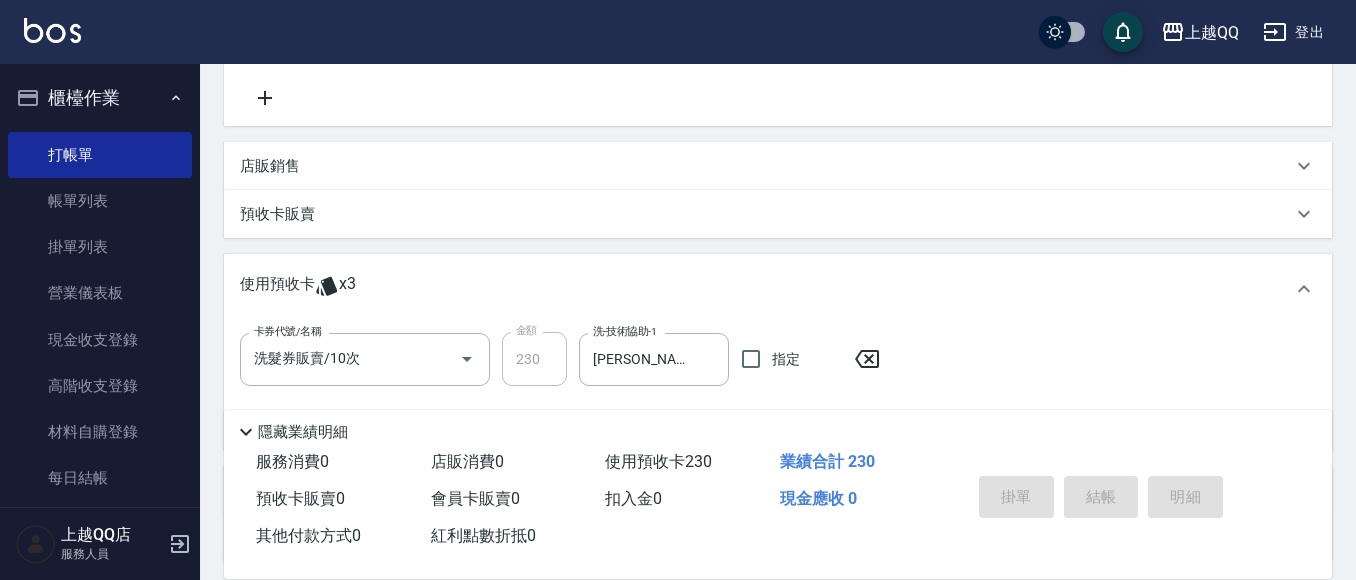 type 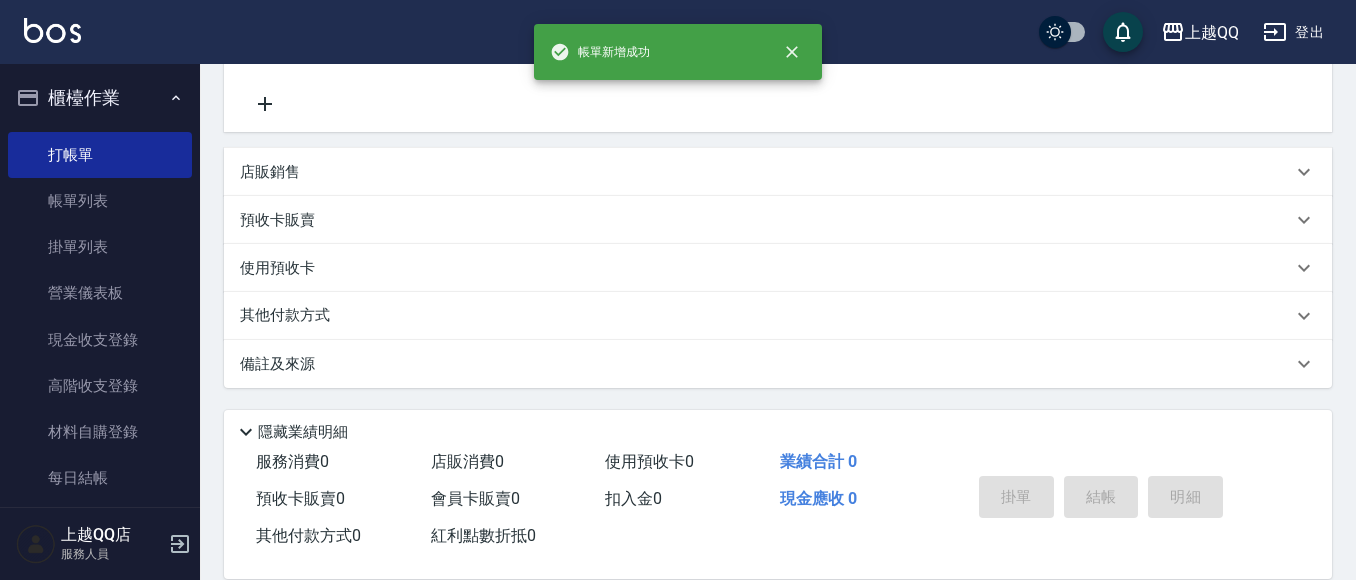 scroll, scrollTop: 0, scrollLeft: 0, axis: both 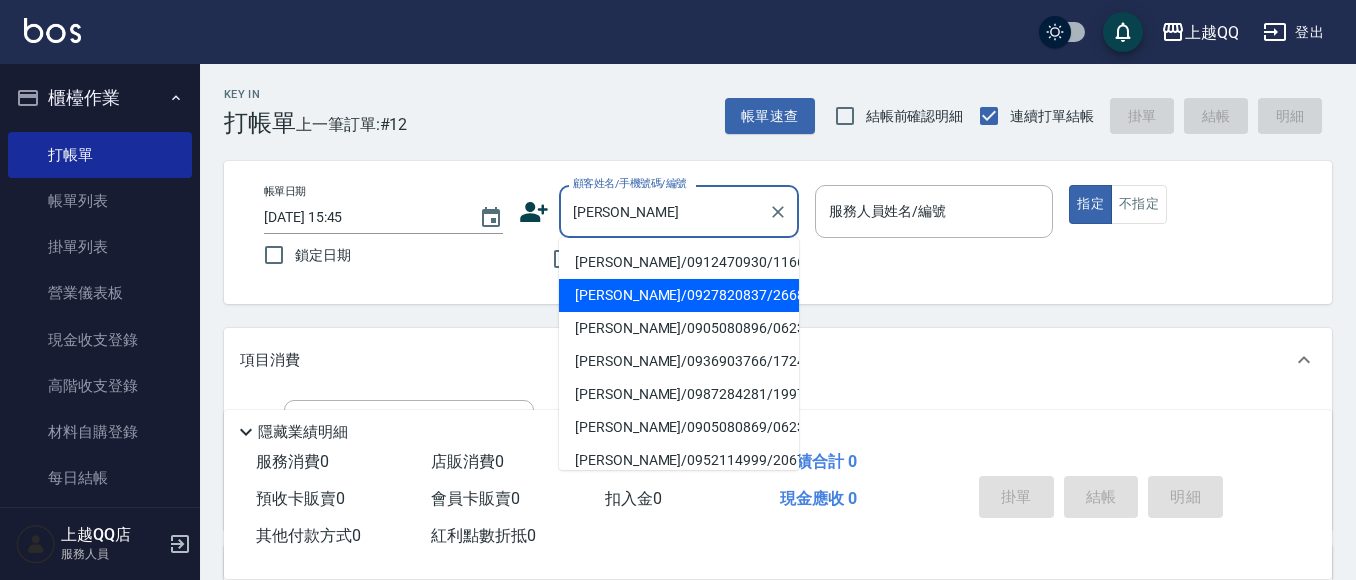 drag, startPoint x: 737, startPoint y: 302, endPoint x: 1365, endPoint y: 406, distance: 636.5532 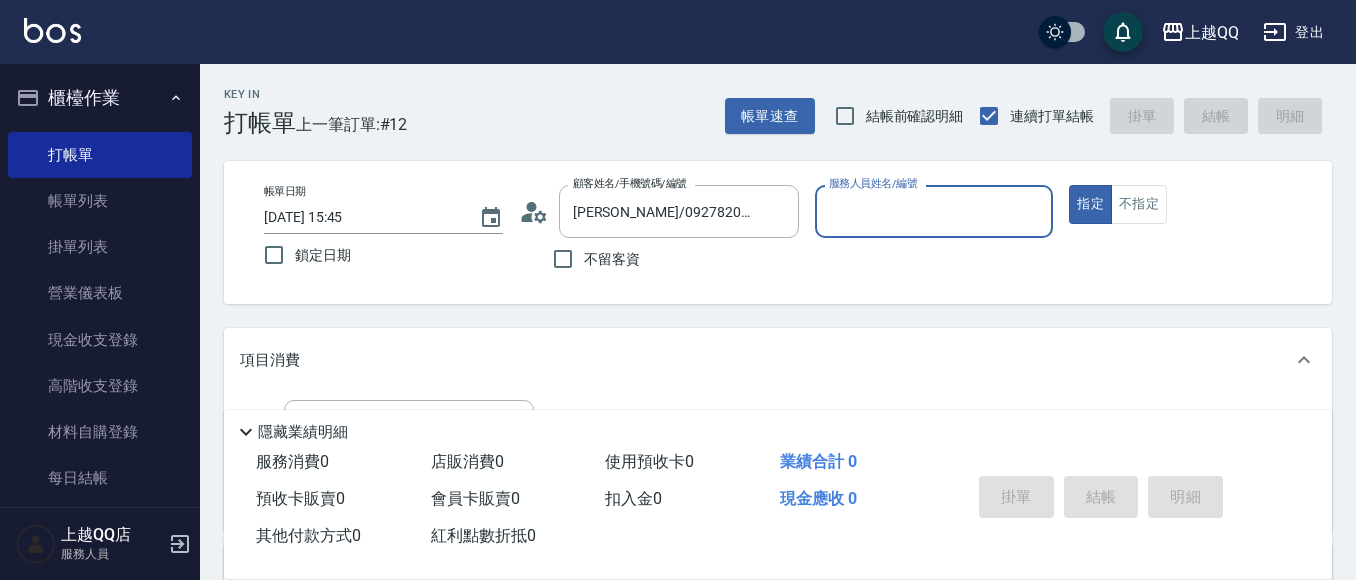 type on "佩怡-3" 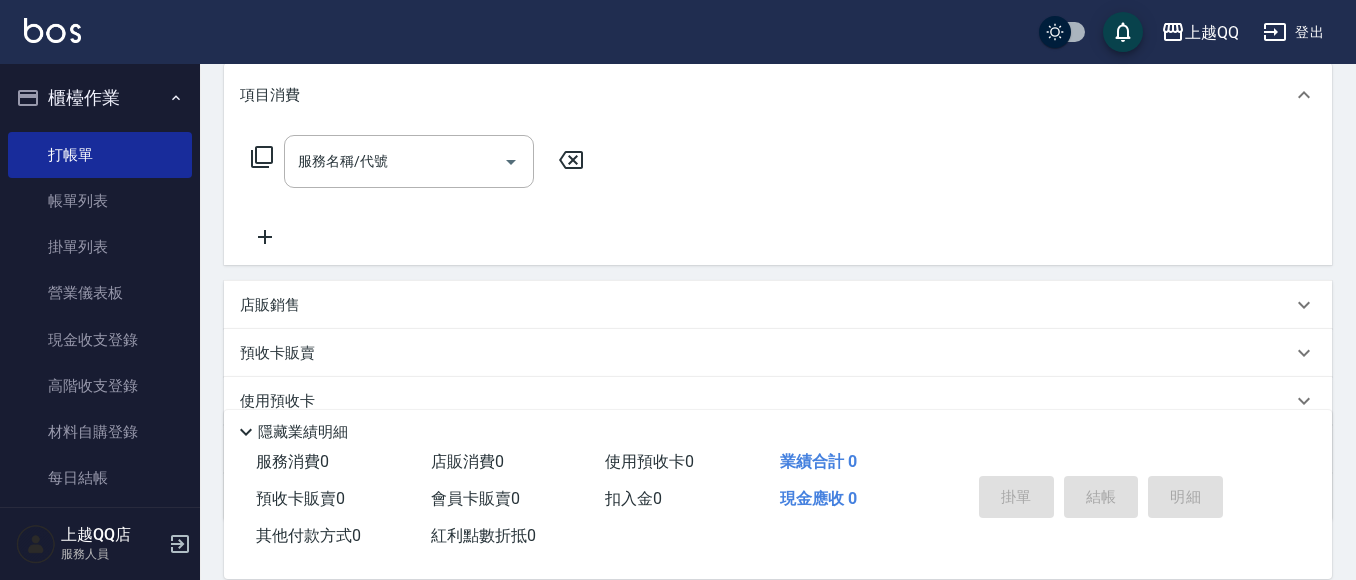 scroll, scrollTop: 220, scrollLeft: 0, axis: vertical 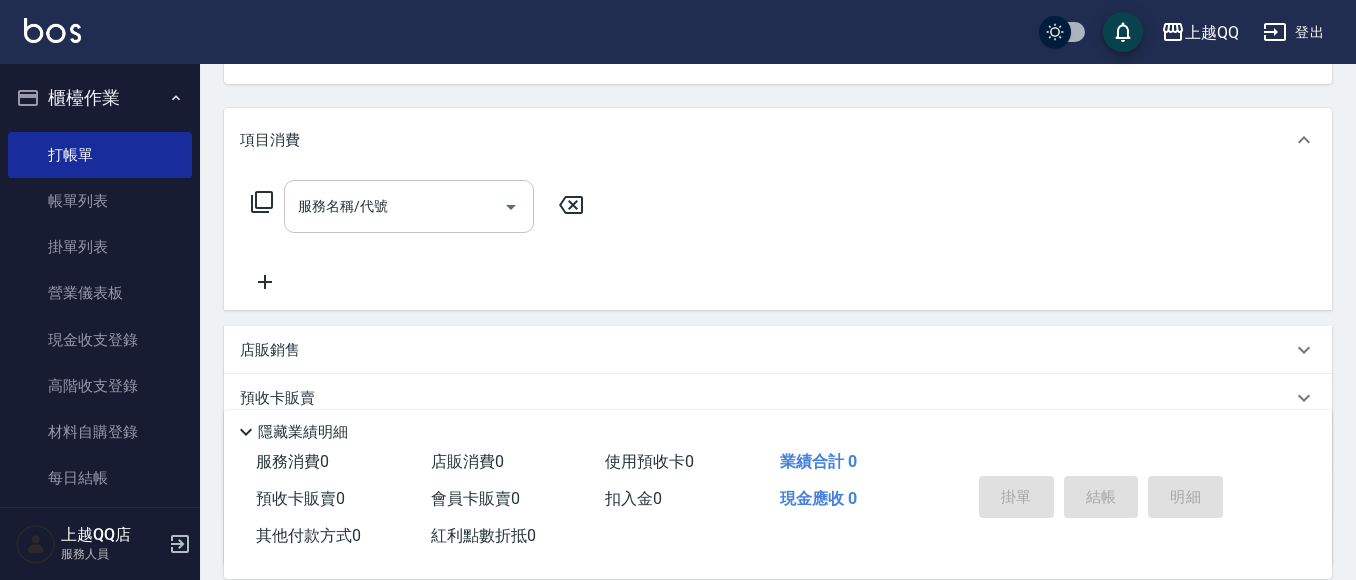 click on "服務名稱/代號 服務名稱/代號" at bounding box center [778, 241] 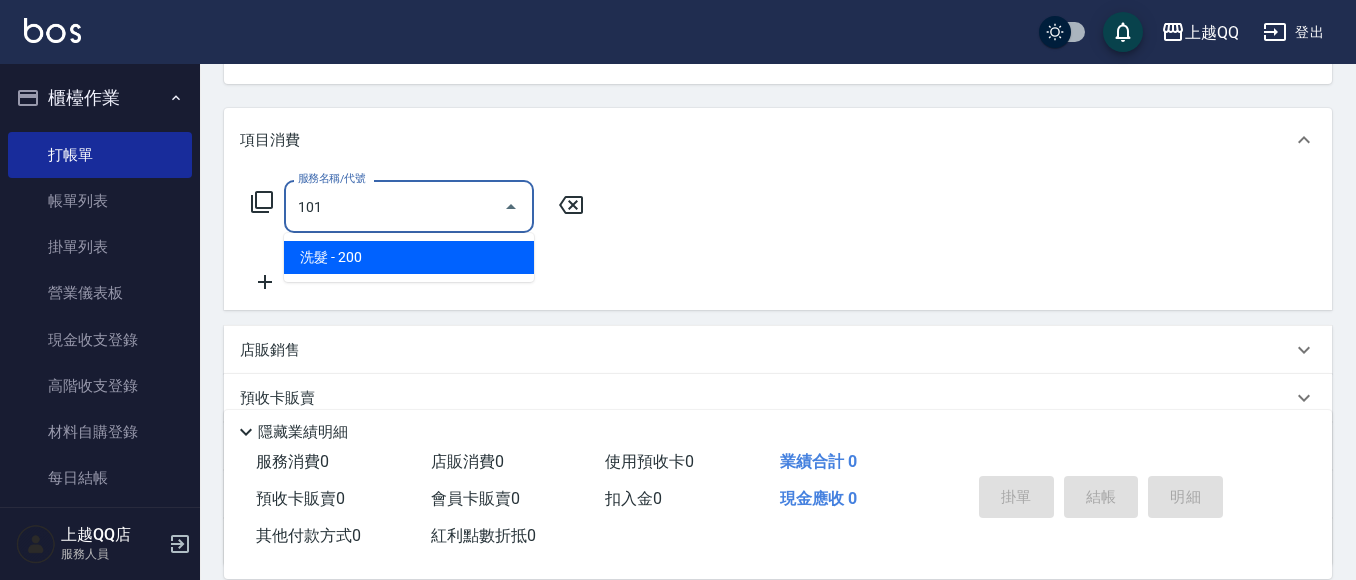 type on "洗髮(101)" 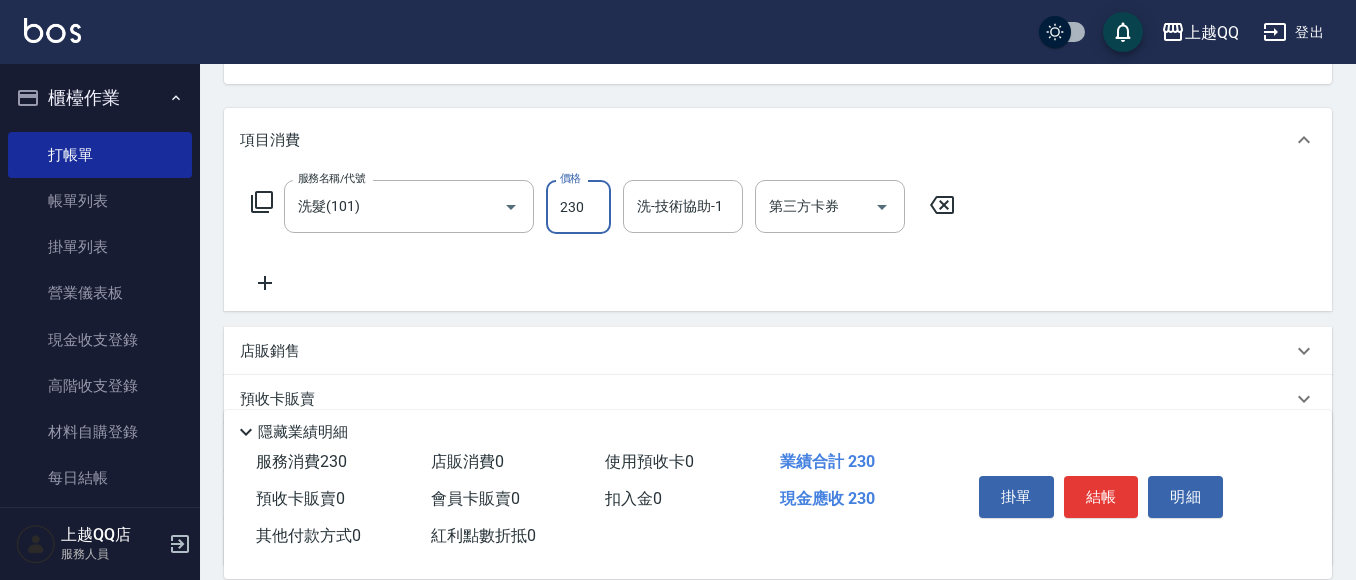 type on "230" 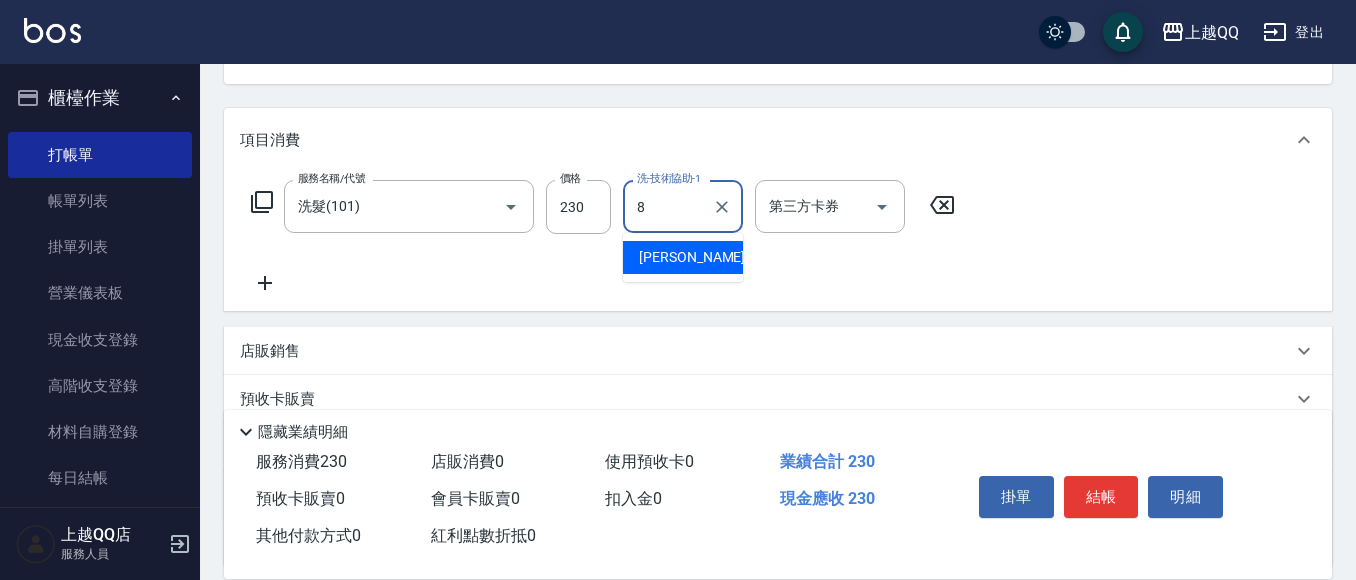 type on "[PERSON_NAME]-8" 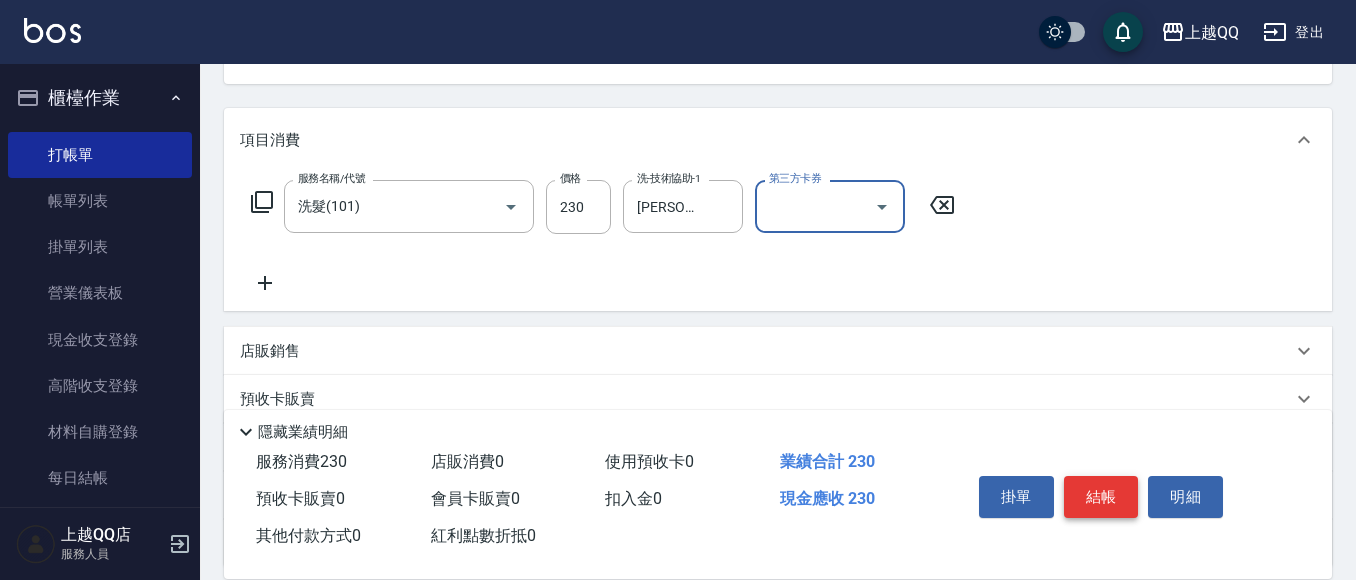 click on "結帳" at bounding box center [1101, 497] 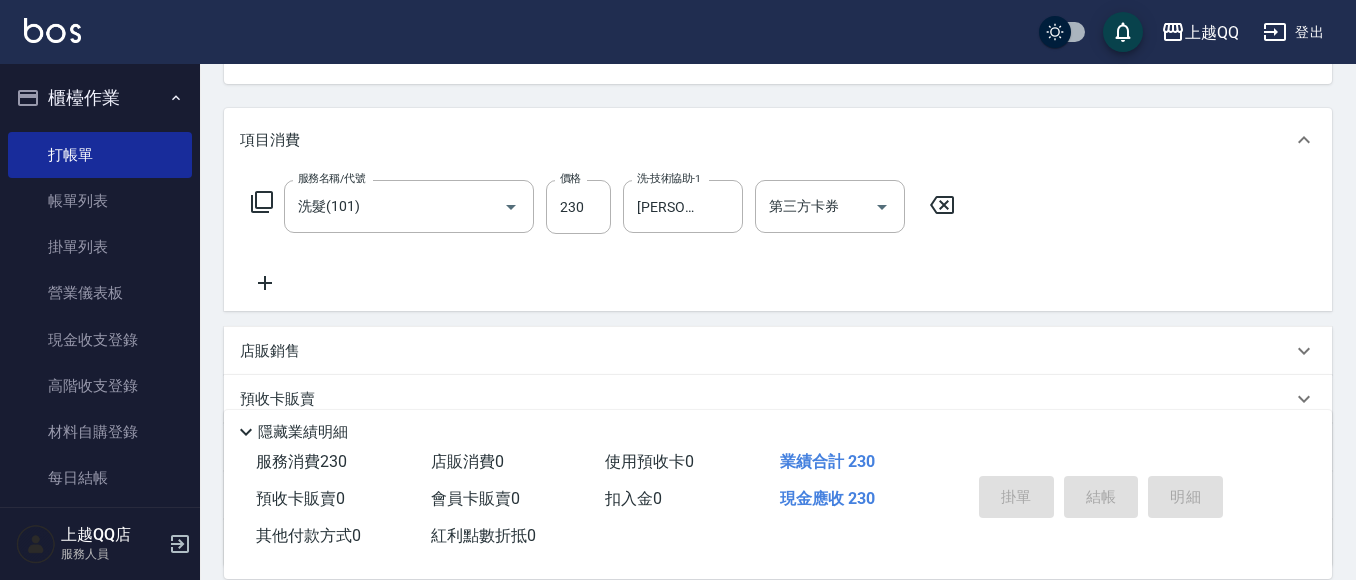 type 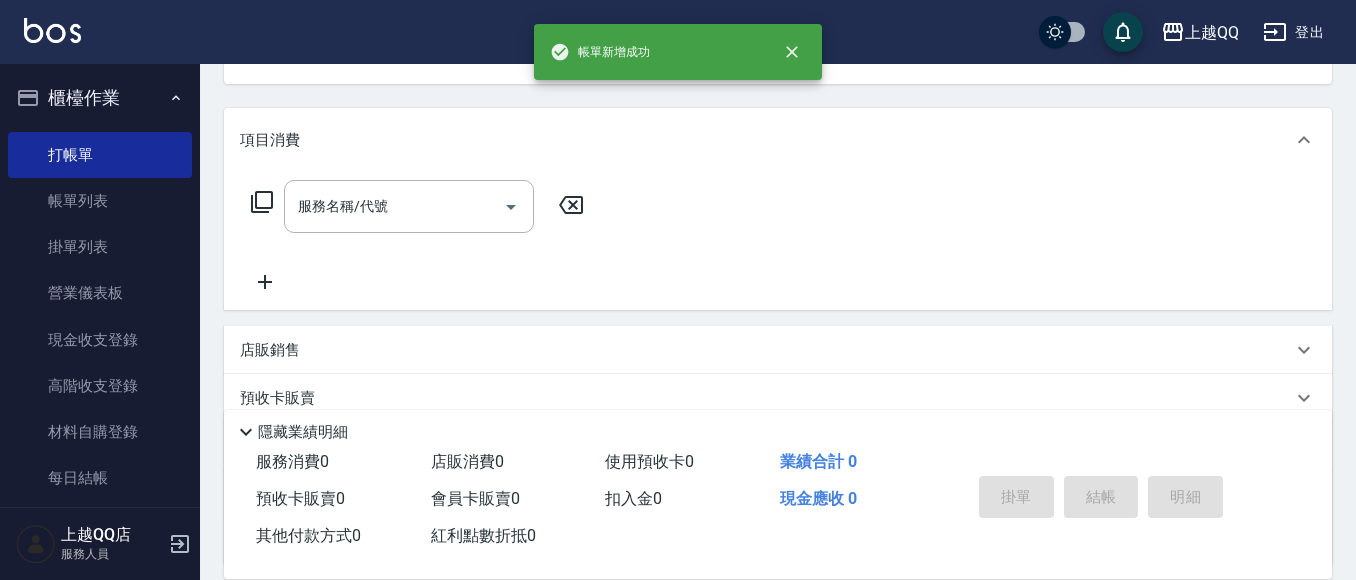 scroll, scrollTop: 194, scrollLeft: 0, axis: vertical 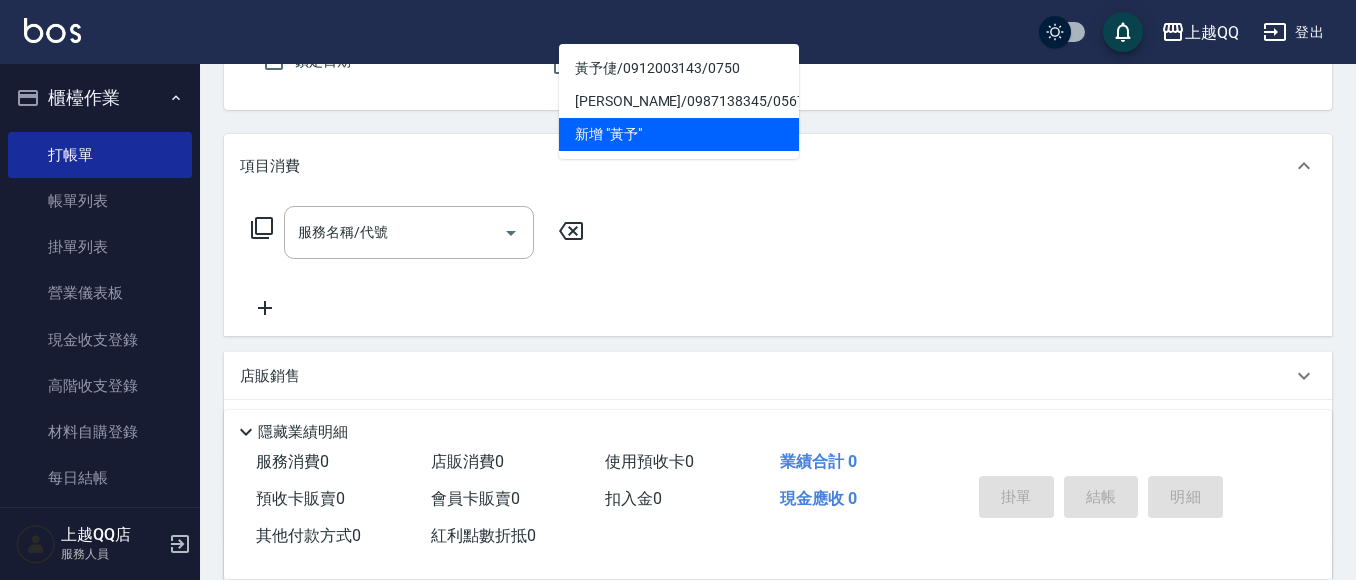 drag, startPoint x: 655, startPoint y: 68, endPoint x: 534, endPoint y: 168, distance: 156.97452 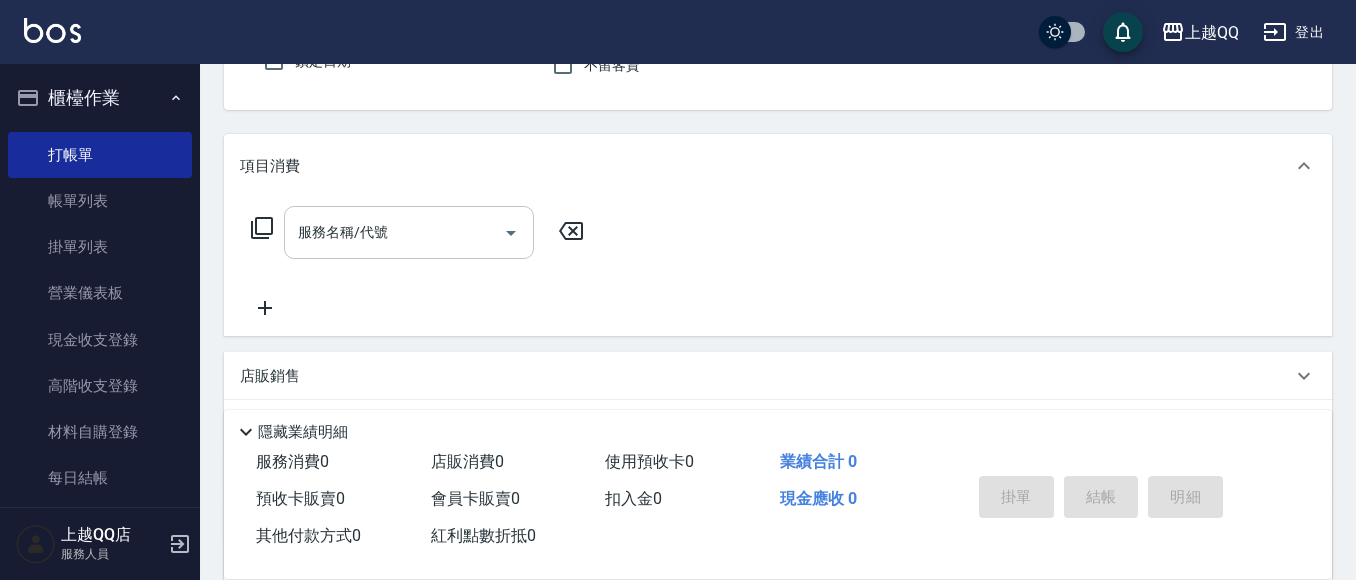 type on "佩怡-3" 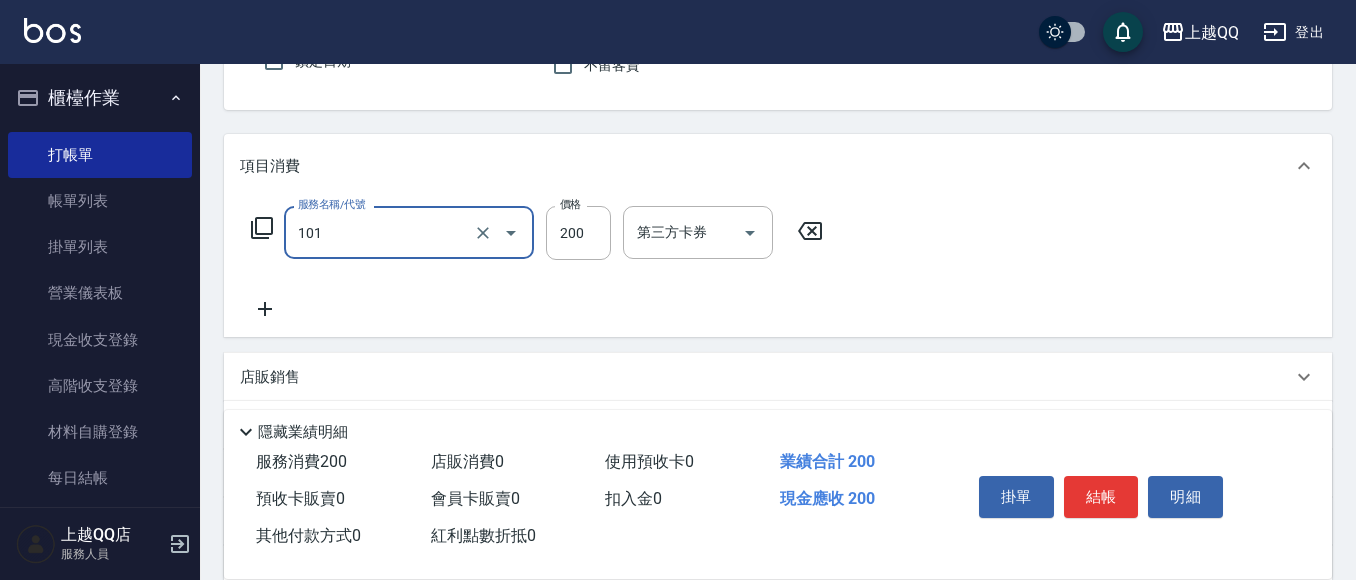 type on "洗髮(101)" 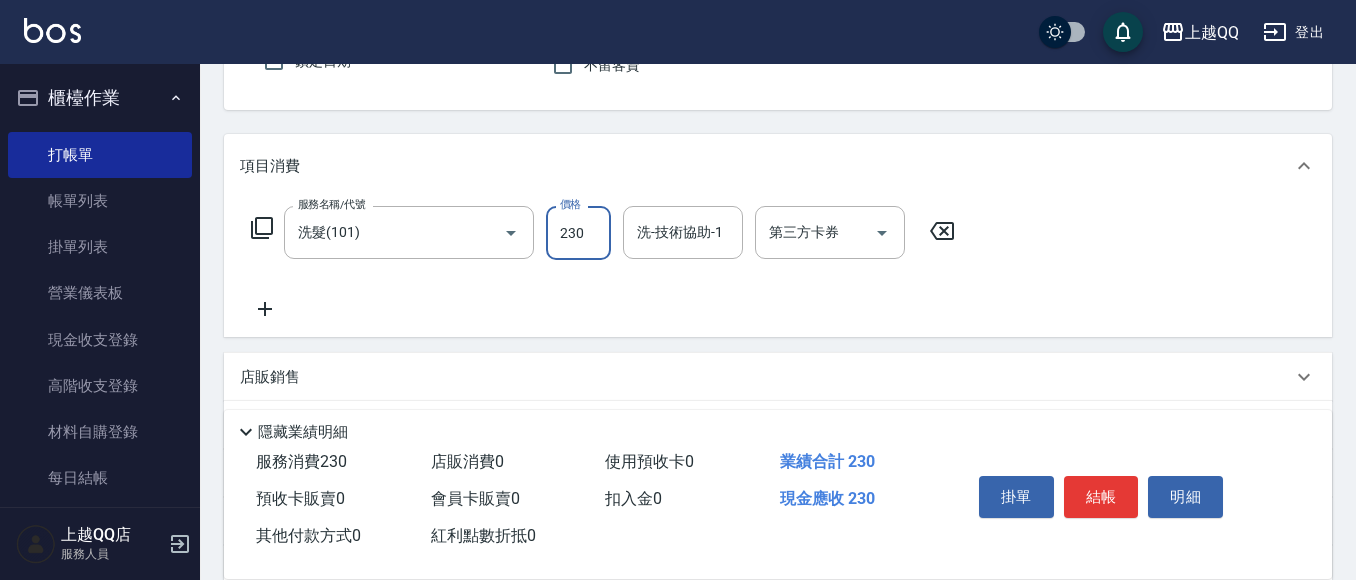 type on "230" 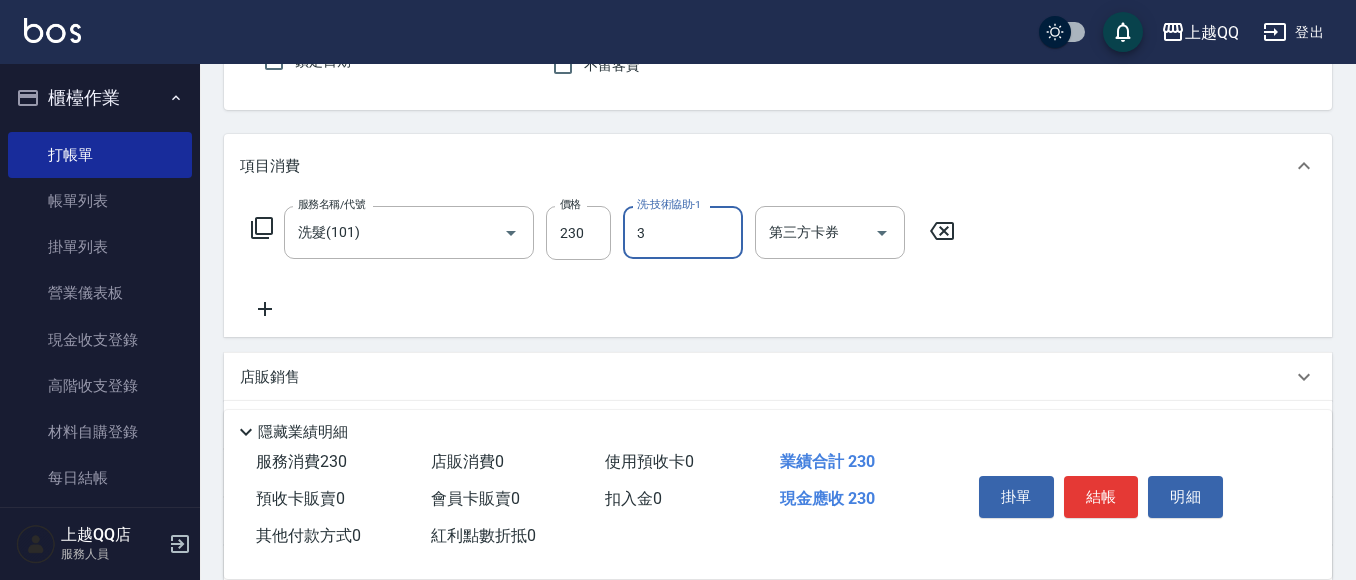 type on "佩怡-3" 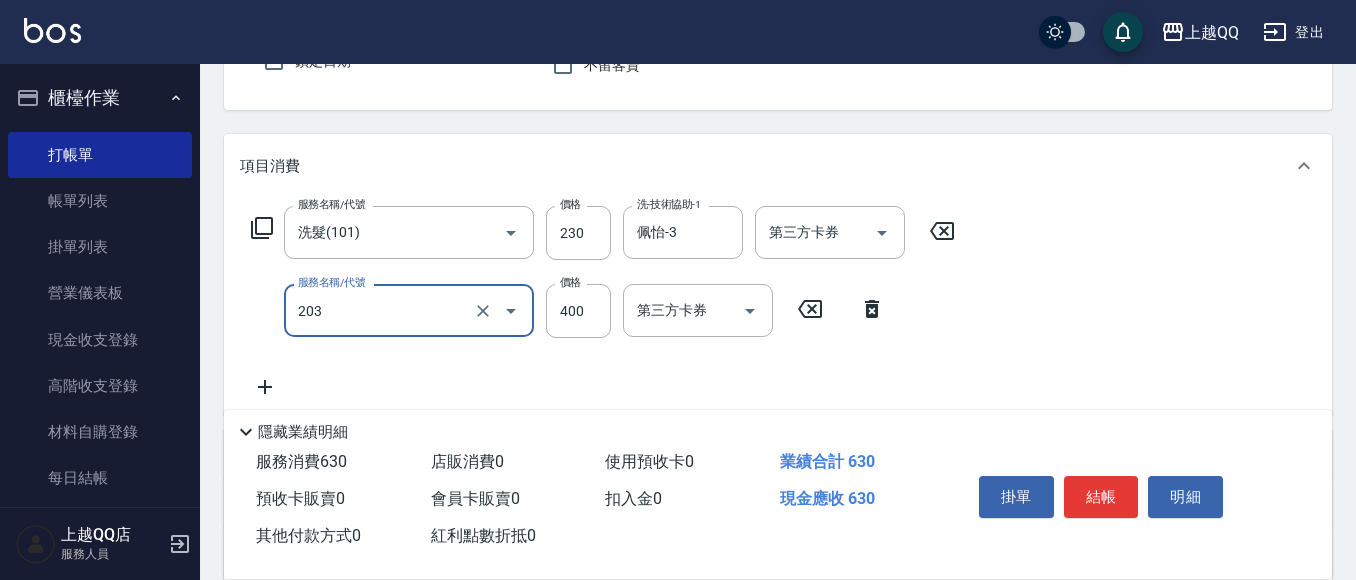 type on "指定單剪(203)" 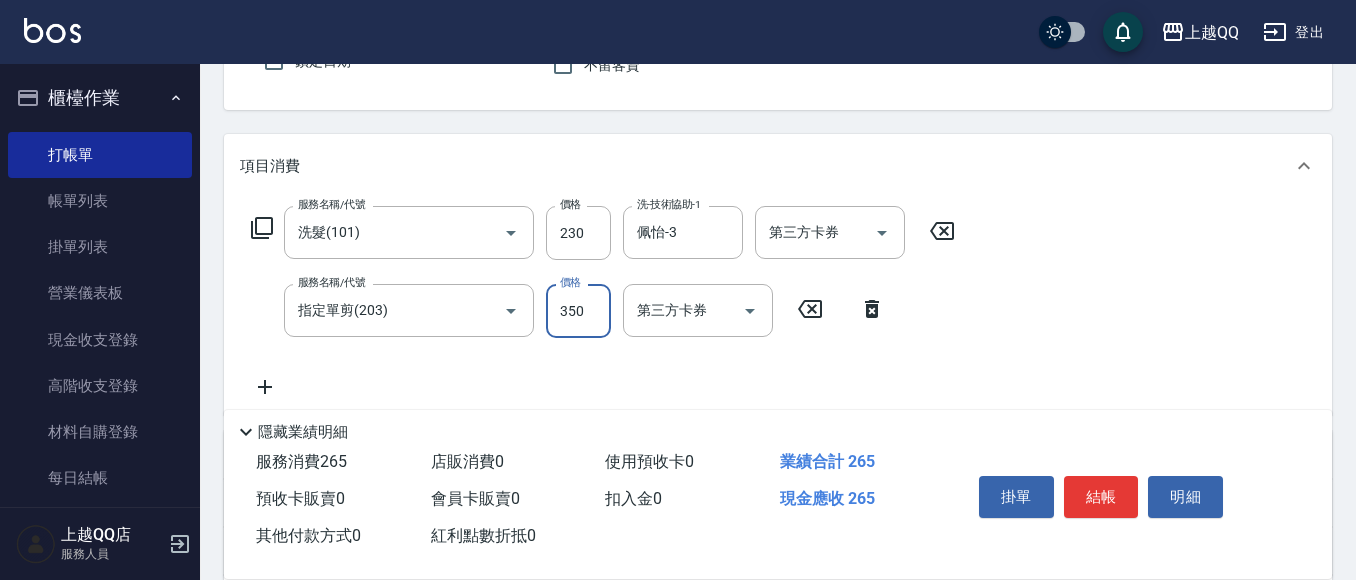 type on "350" 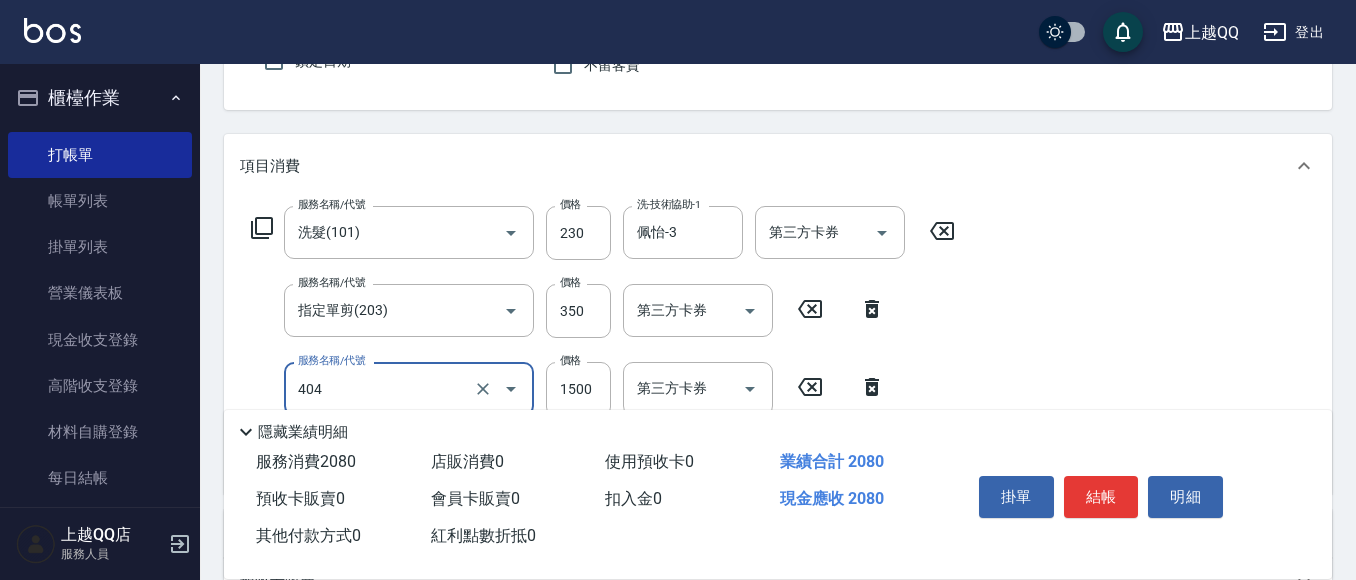 type on "設計染髮(404)" 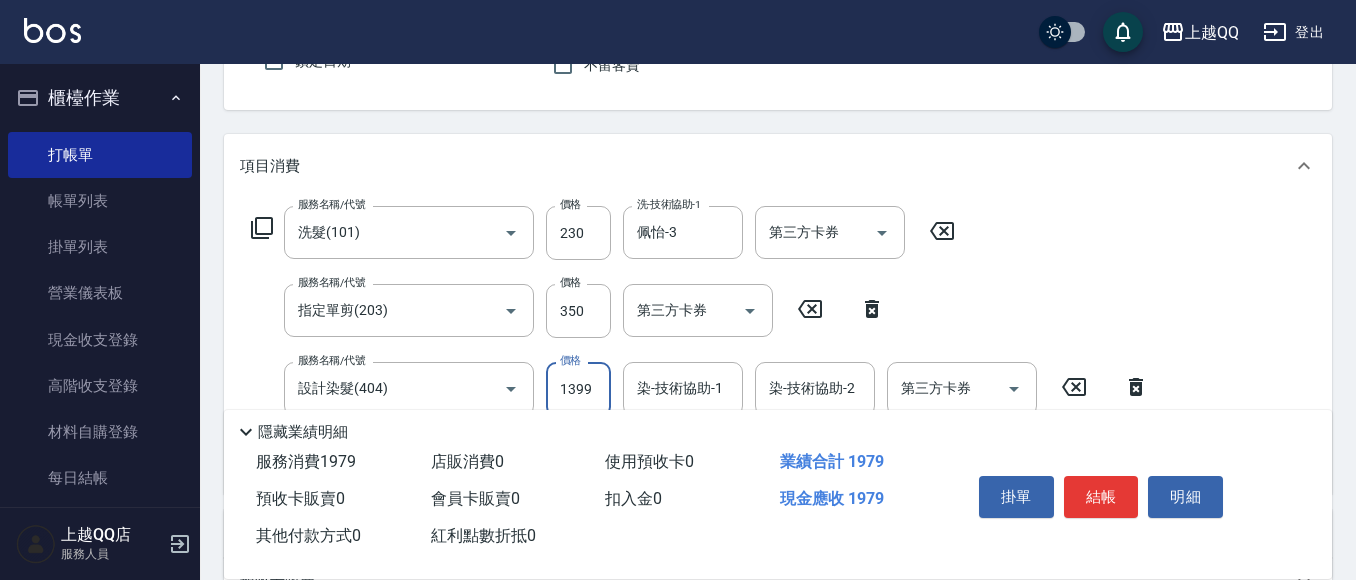 type on "1399" 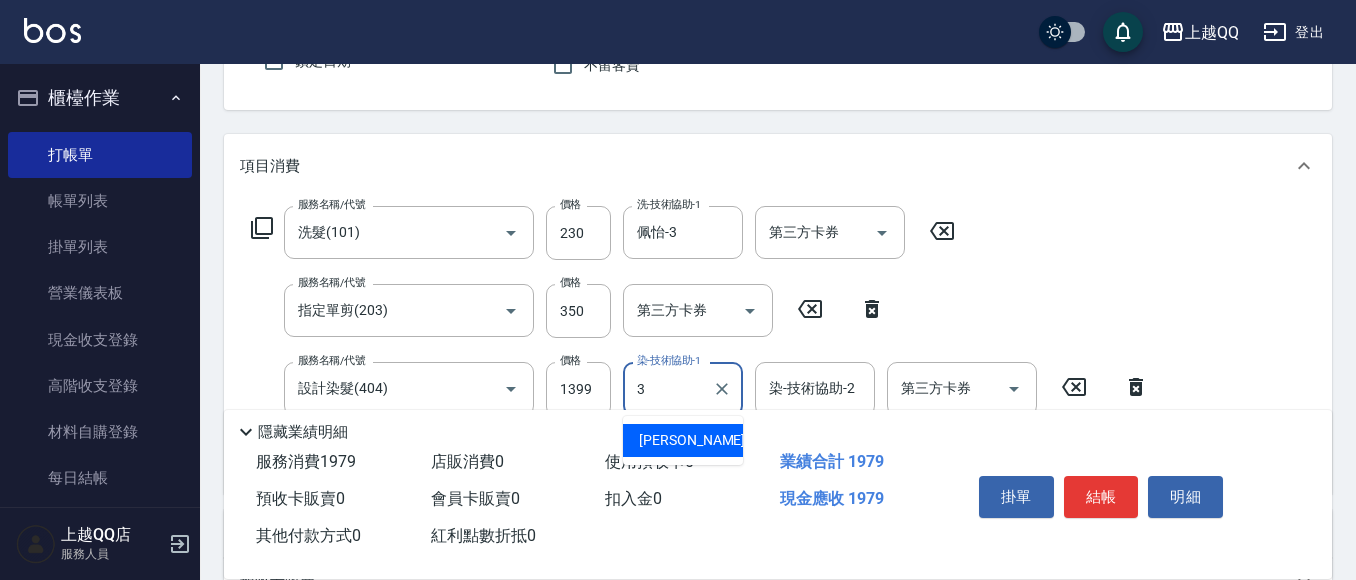 type on "佩怡-3" 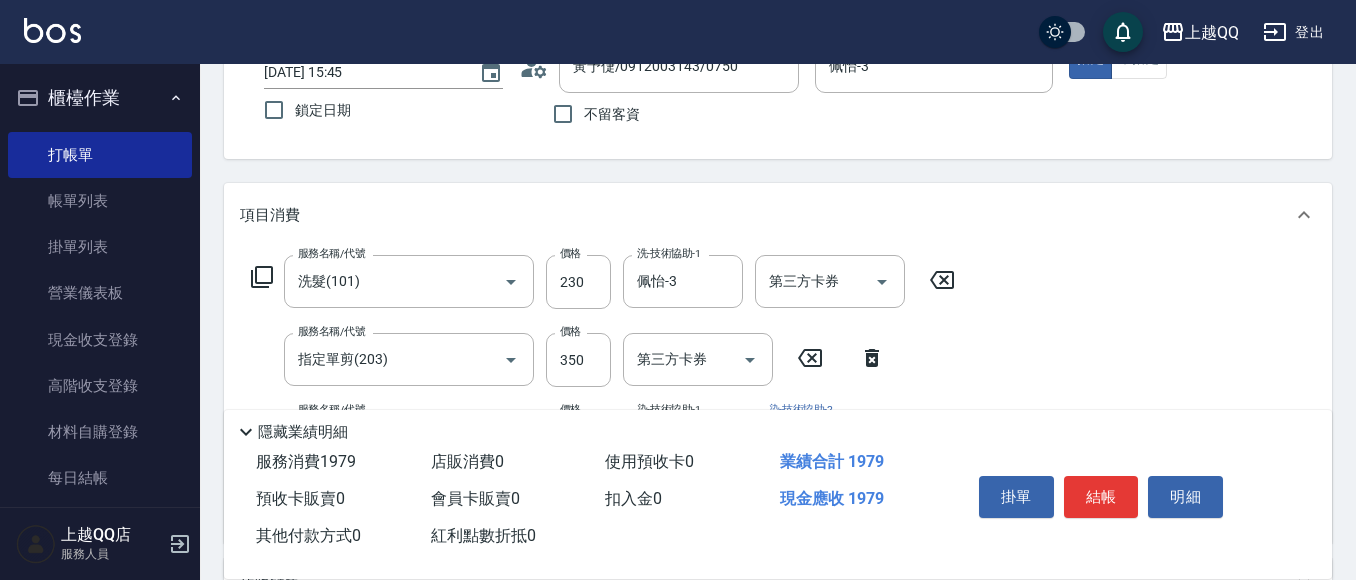 scroll, scrollTop: 209, scrollLeft: 0, axis: vertical 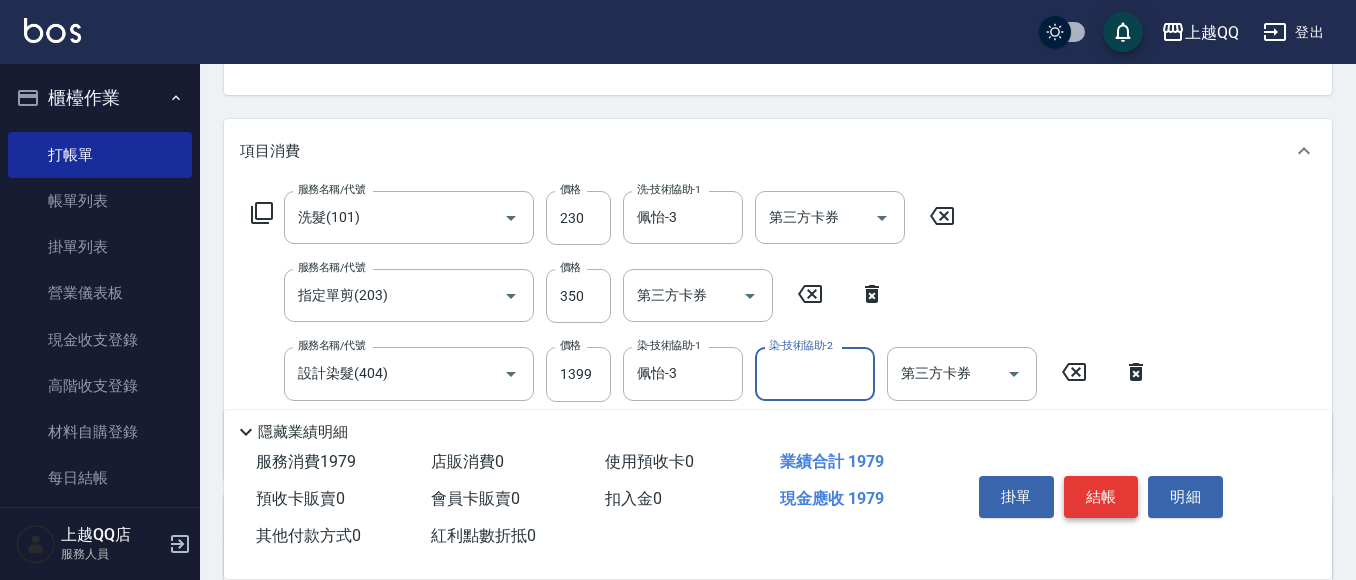 click on "結帳" at bounding box center (1101, 497) 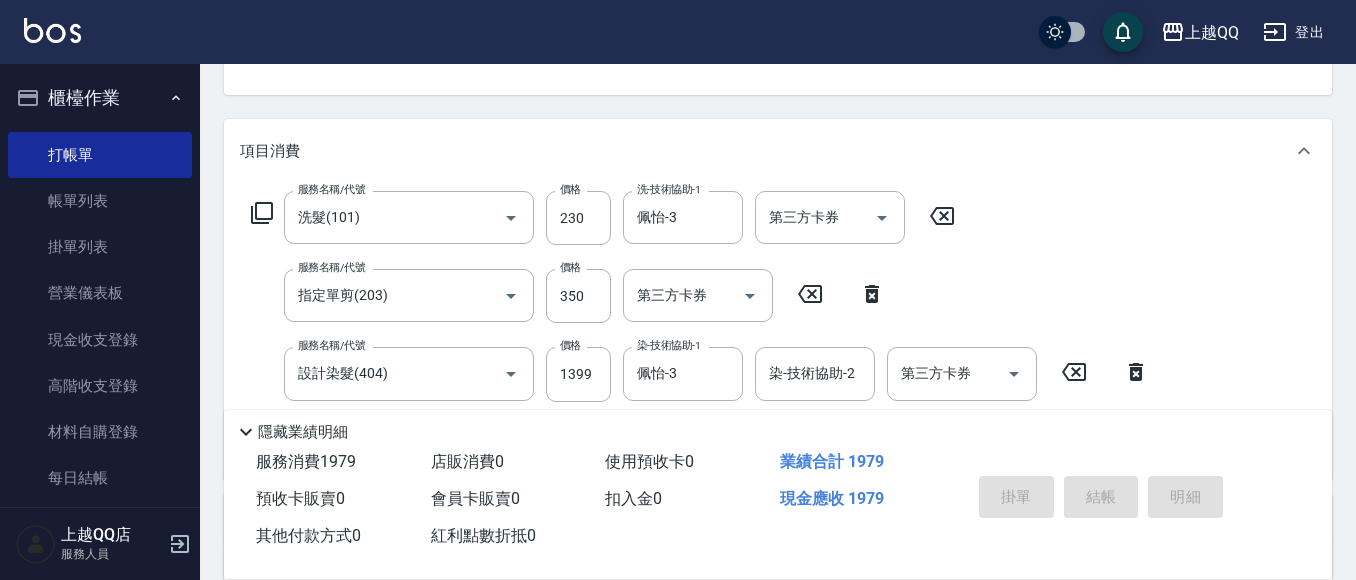 type 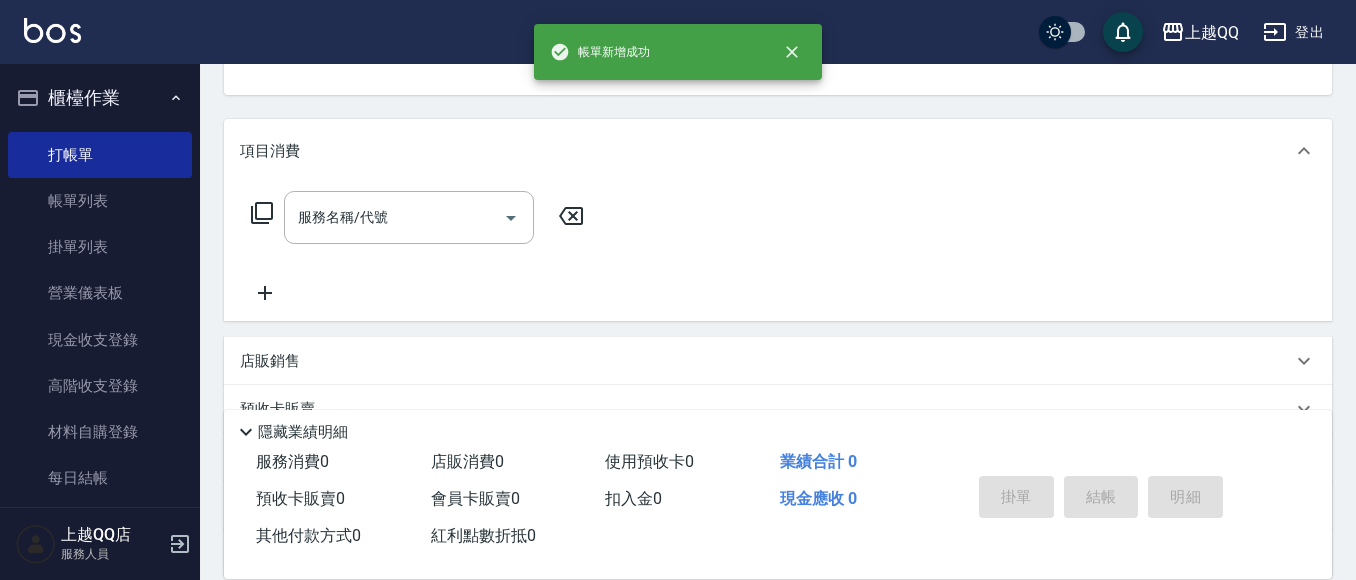 scroll, scrollTop: 194, scrollLeft: 0, axis: vertical 